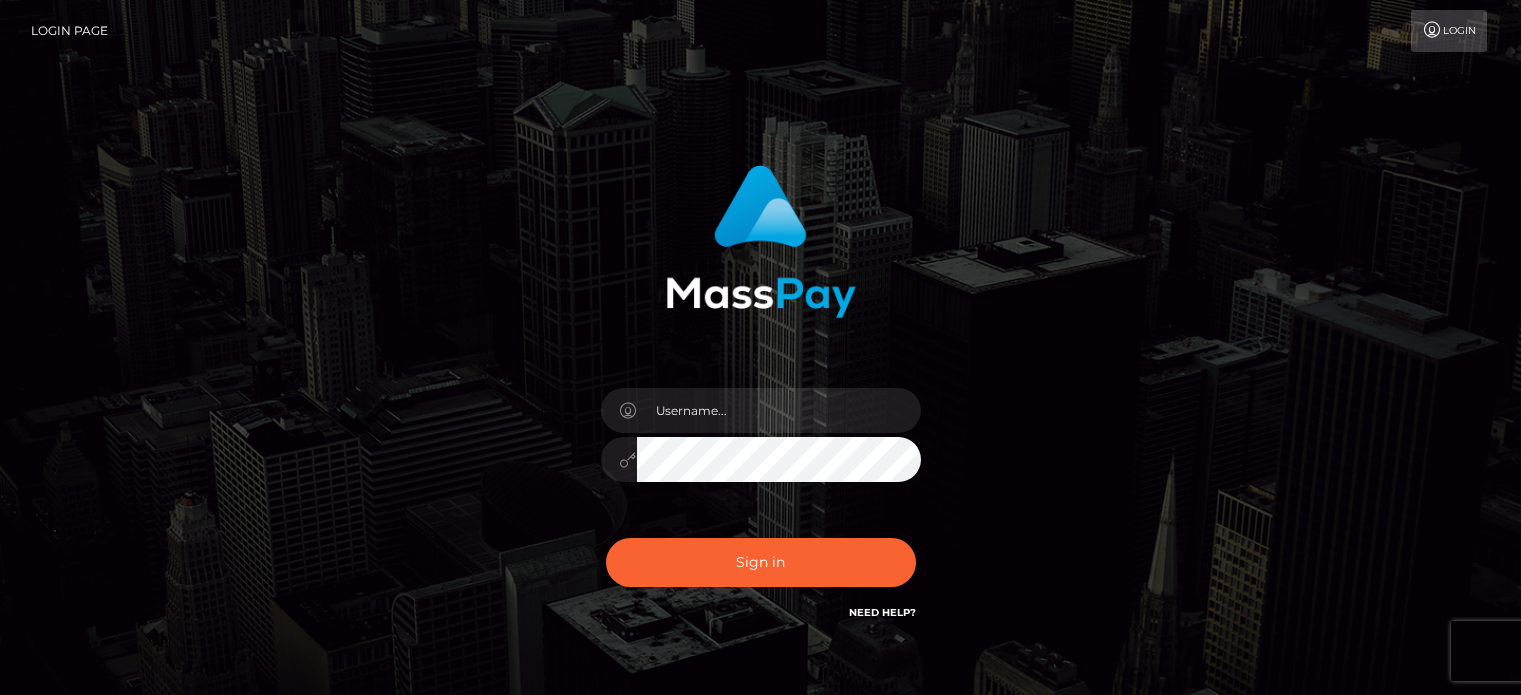 scroll, scrollTop: 0, scrollLeft: 0, axis: both 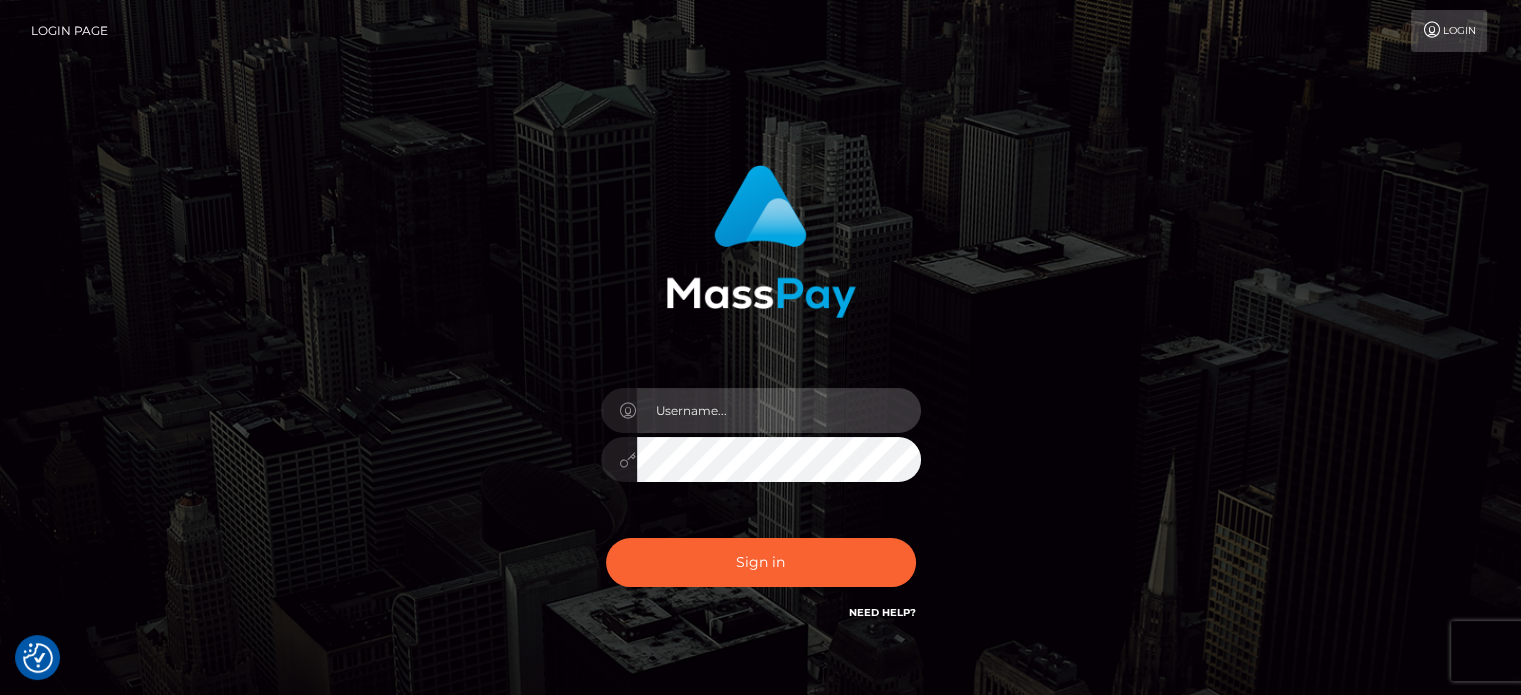type on "kristy.ai" 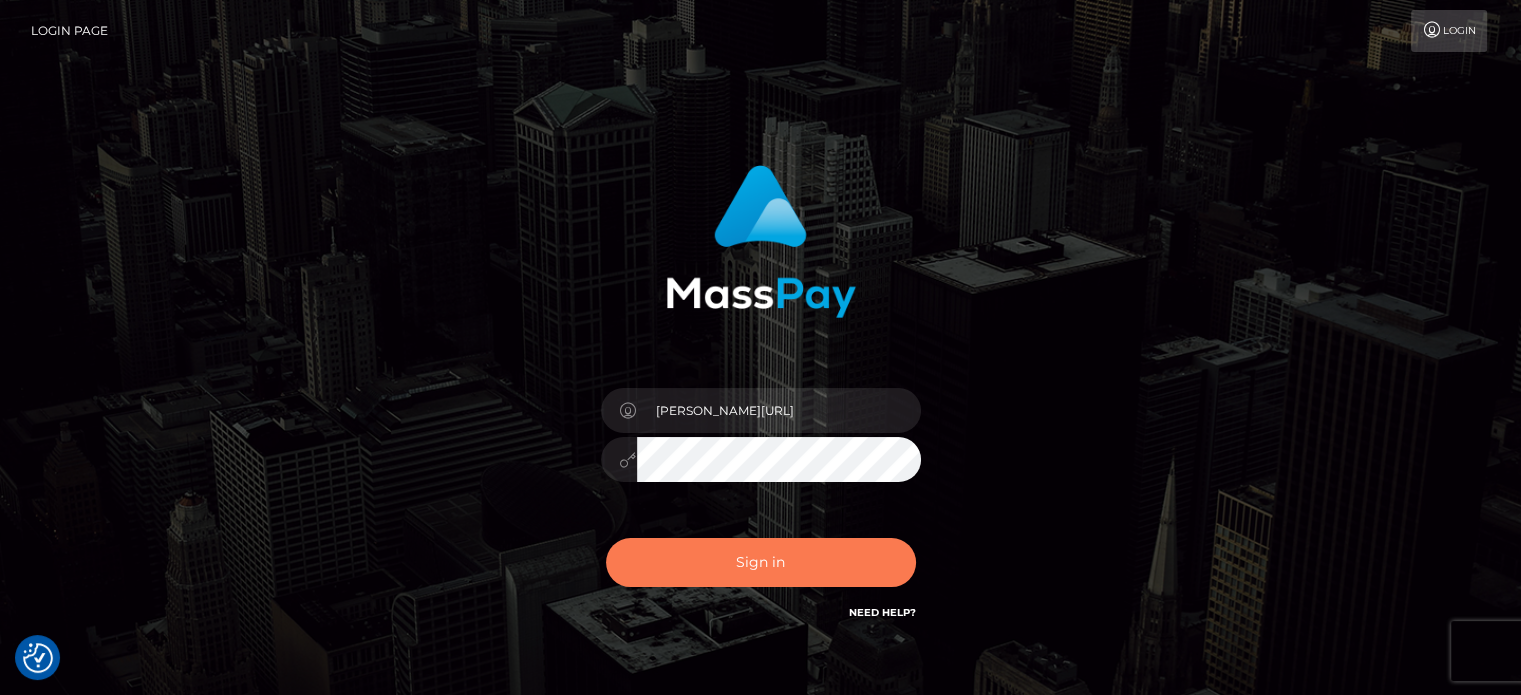 click on "Sign in" at bounding box center (761, 562) 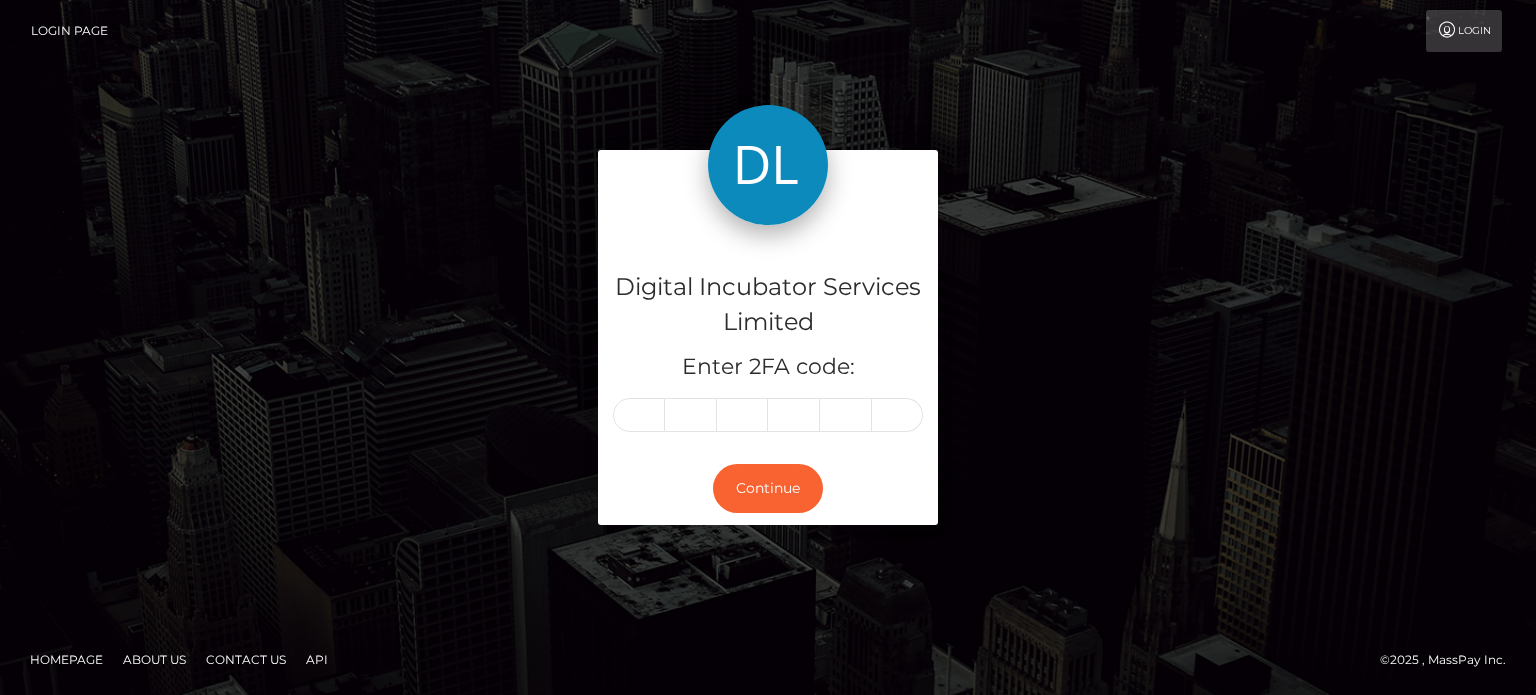 scroll, scrollTop: 0, scrollLeft: 0, axis: both 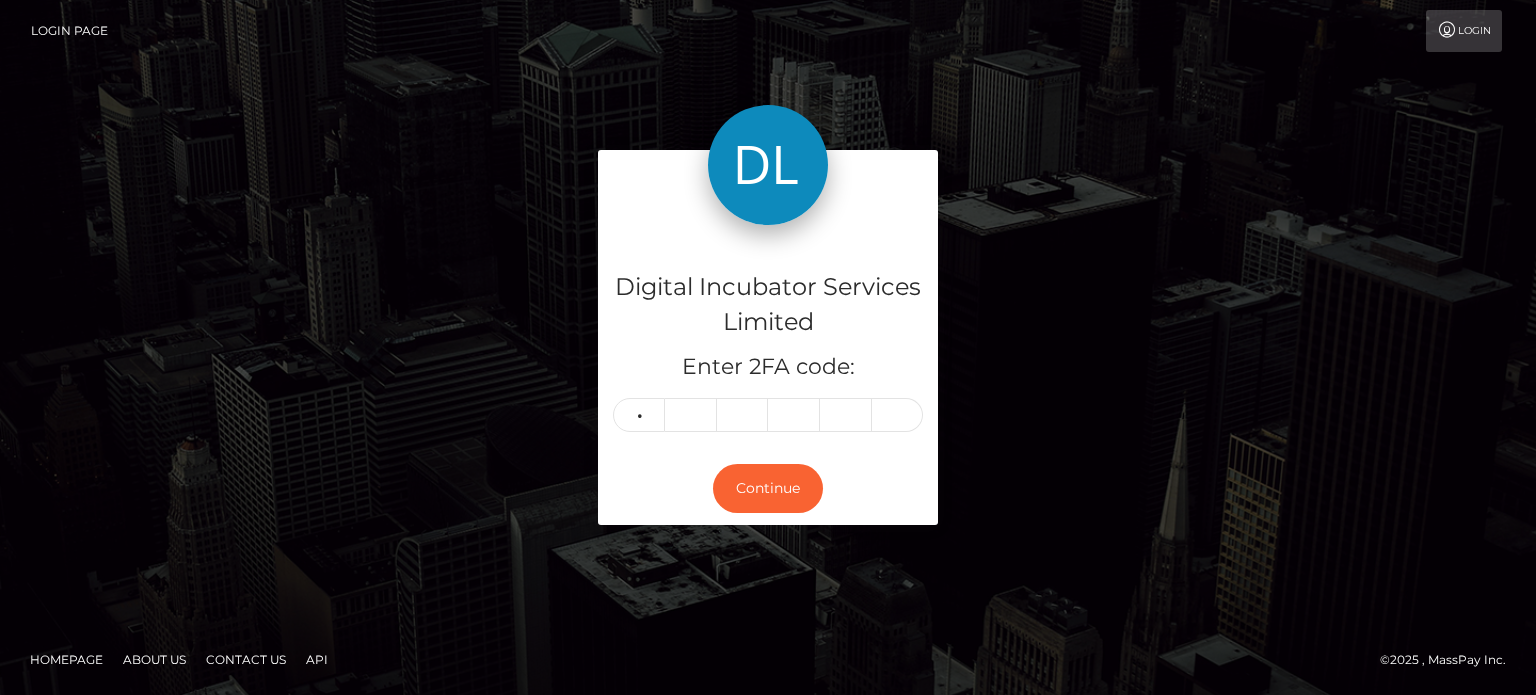 type on "5" 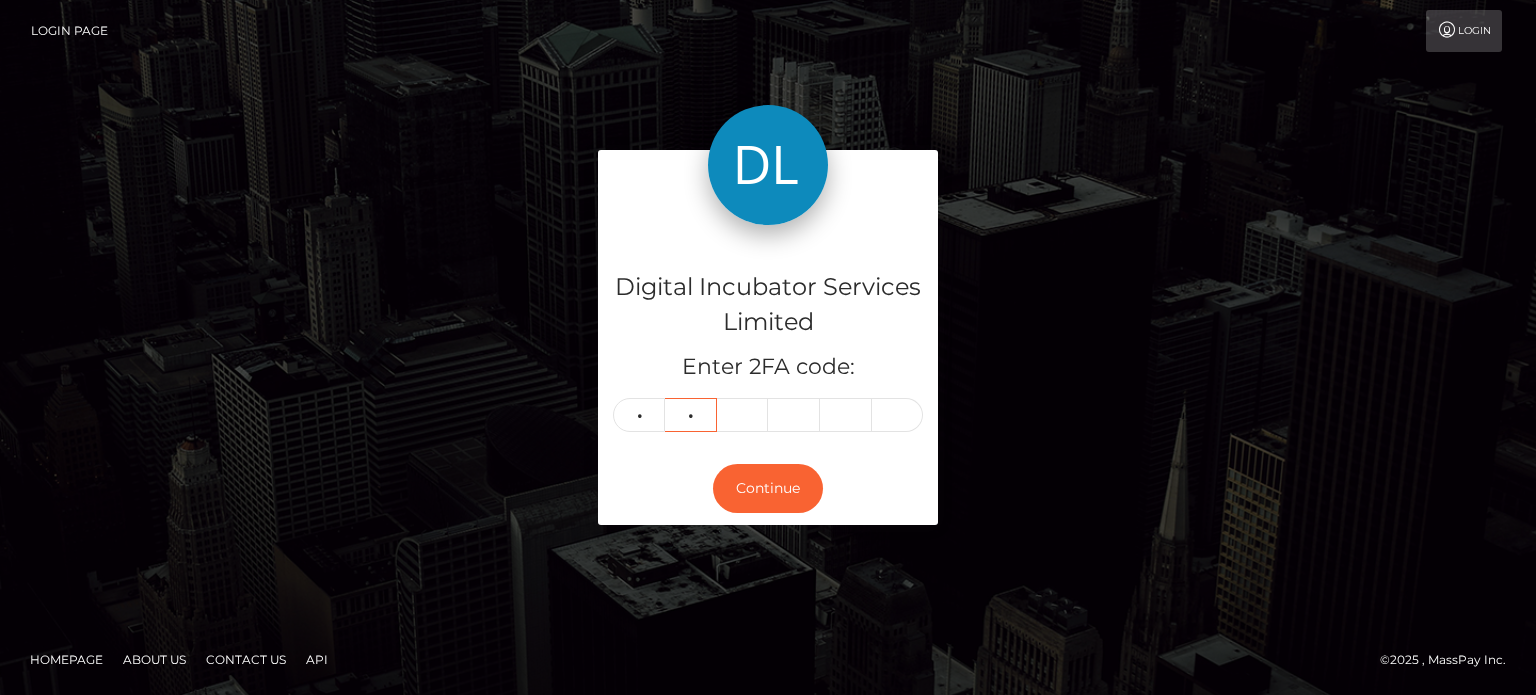 type on "2" 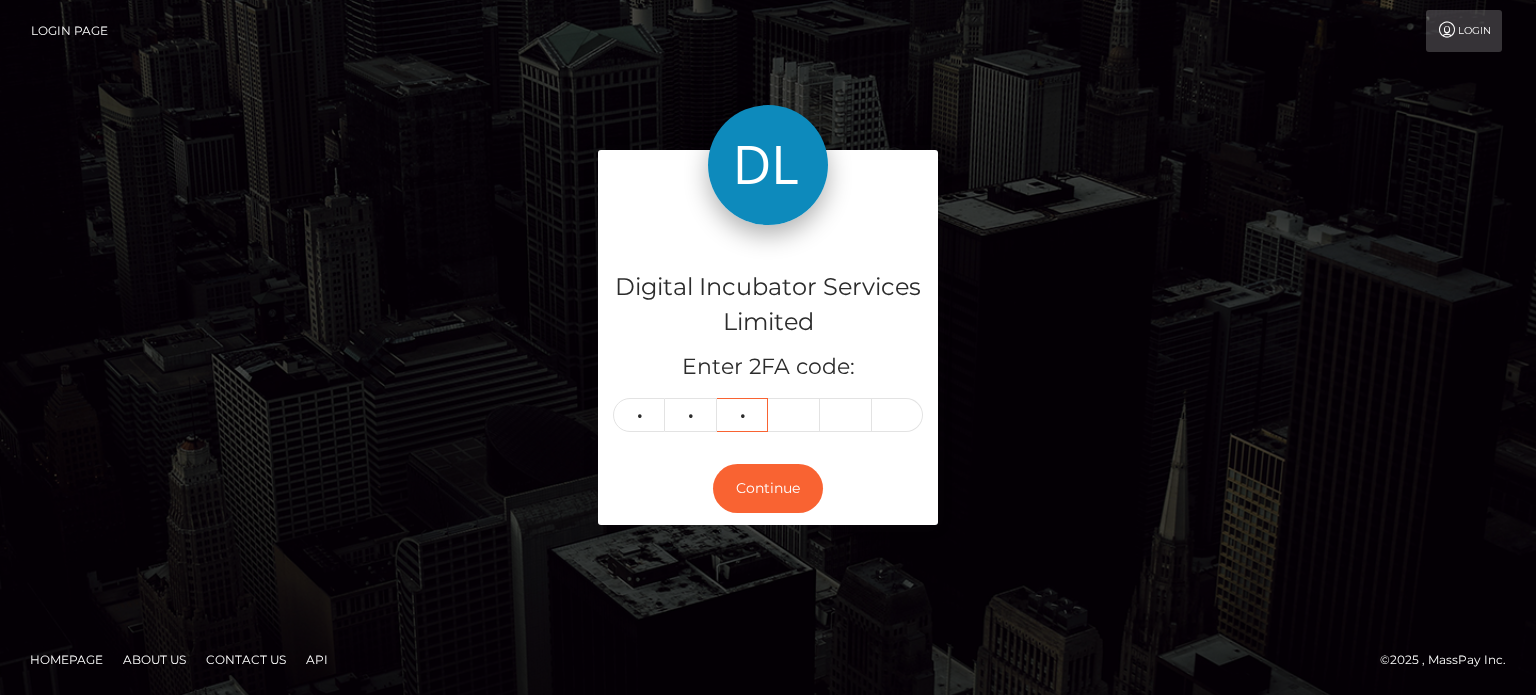 type on "6" 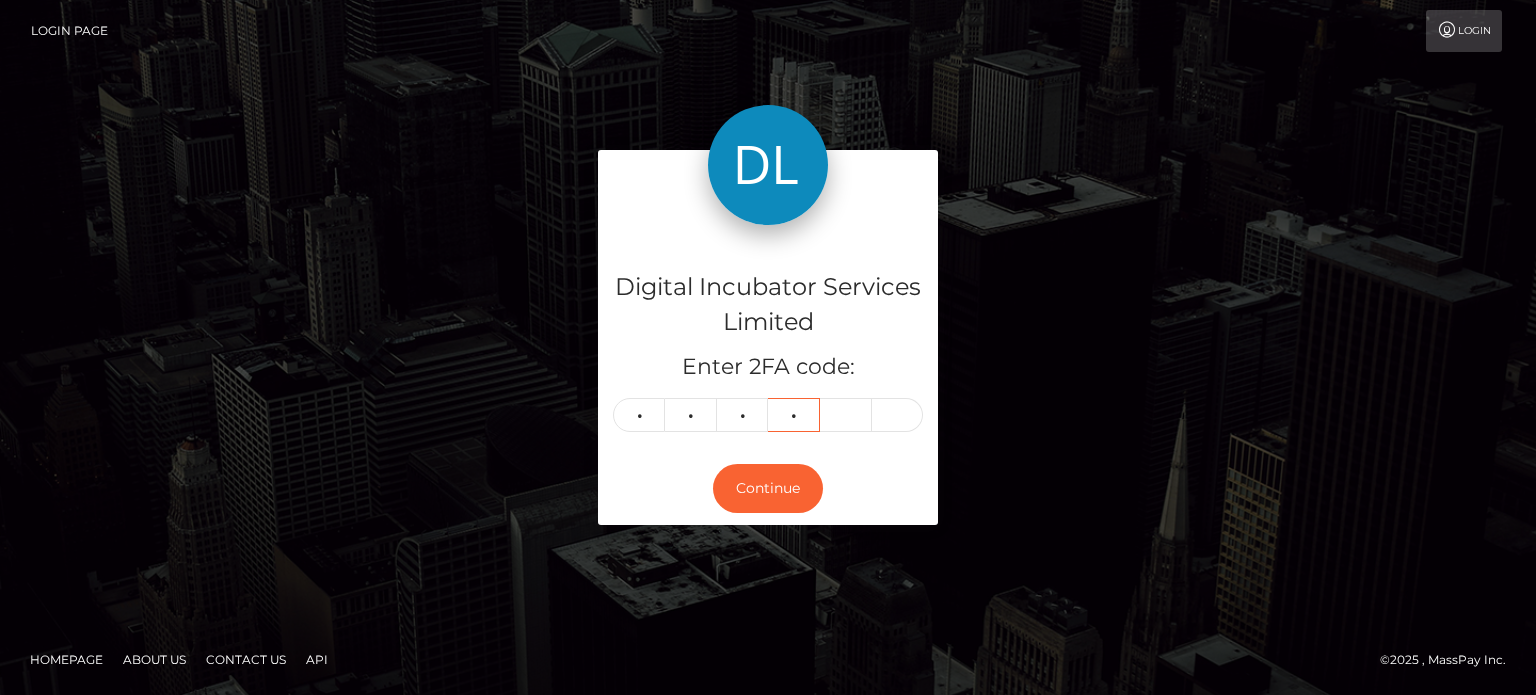 type on "8" 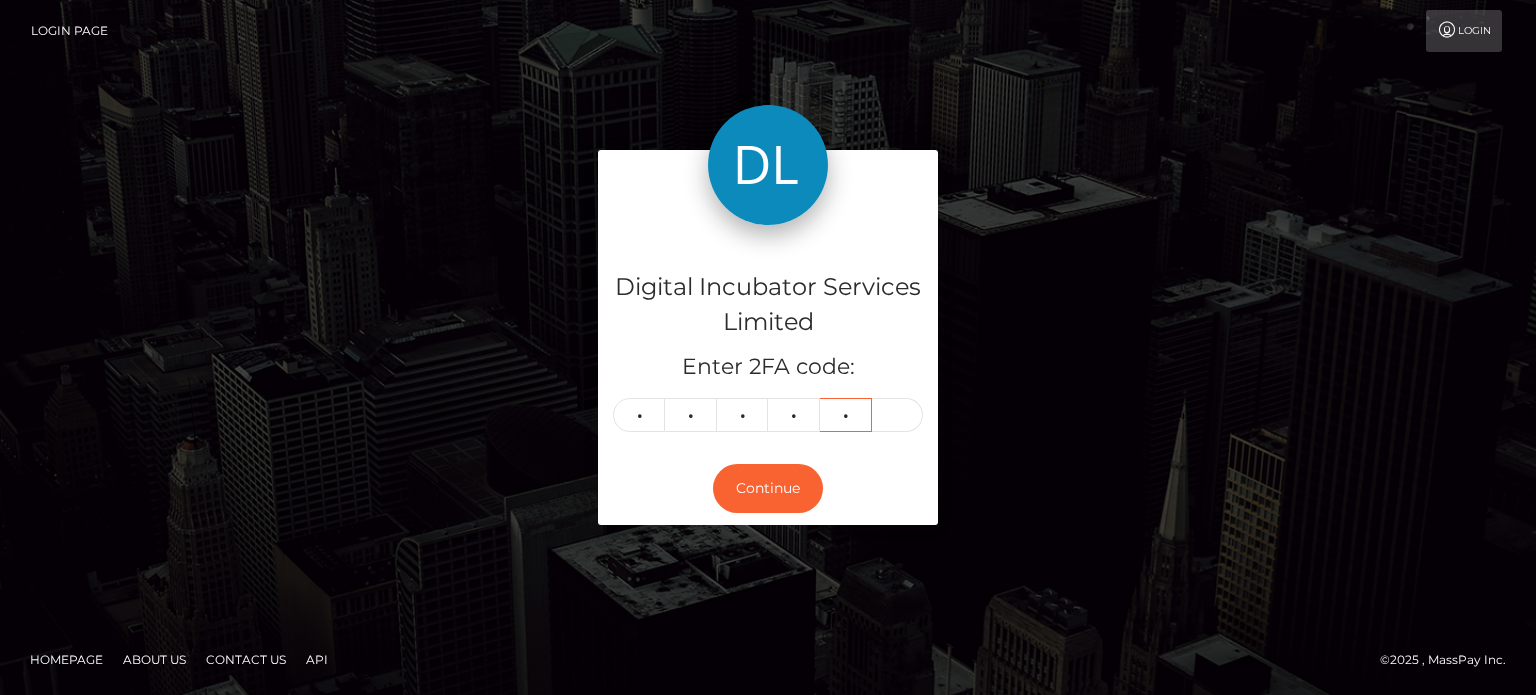 type on "3" 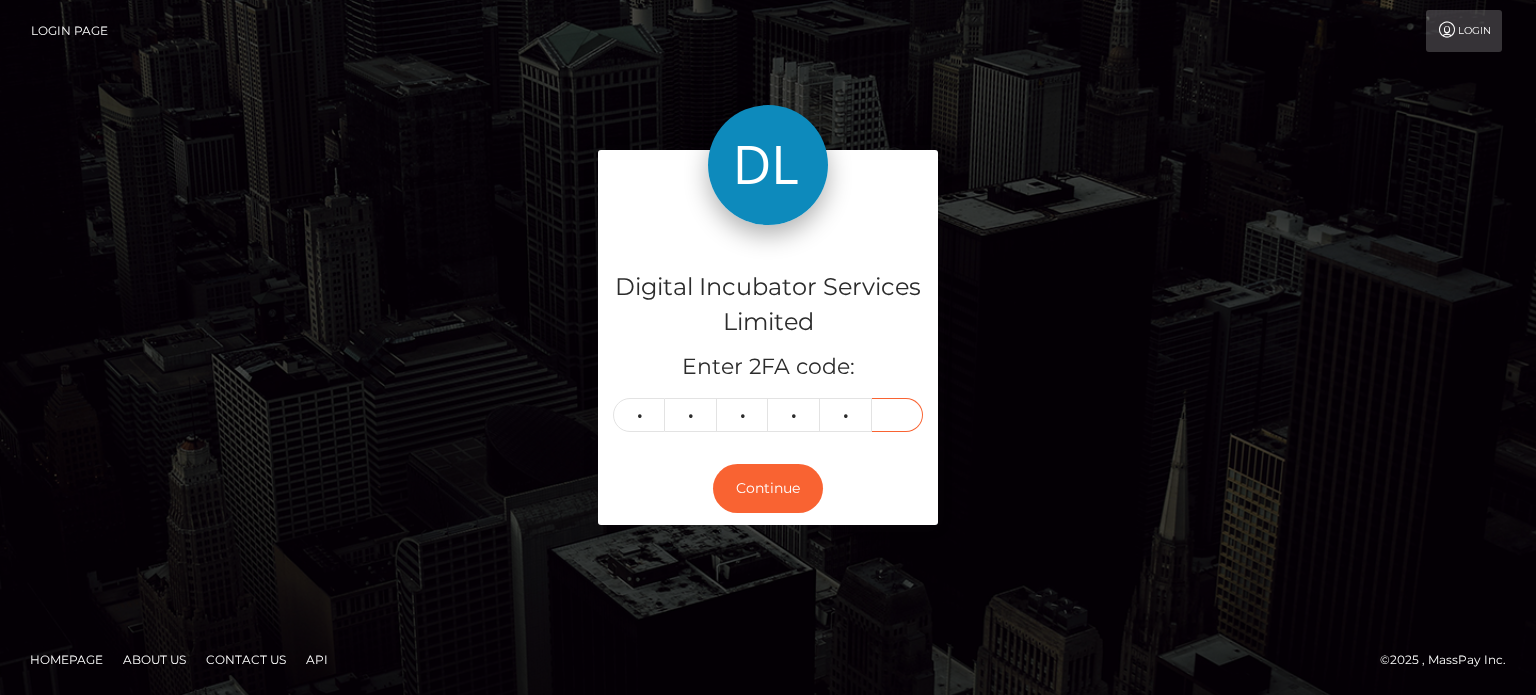type on "2" 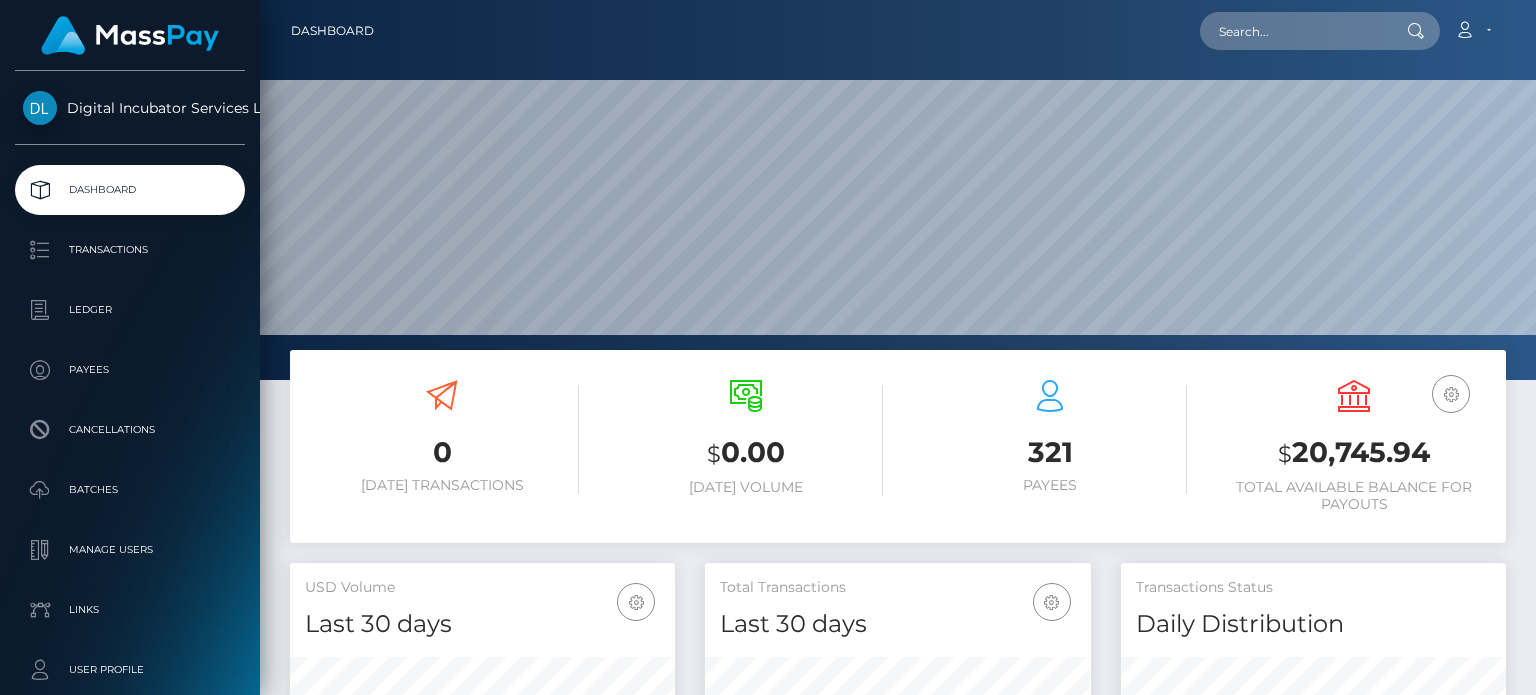 scroll, scrollTop: 0, scrollLeft: 0, axis: both 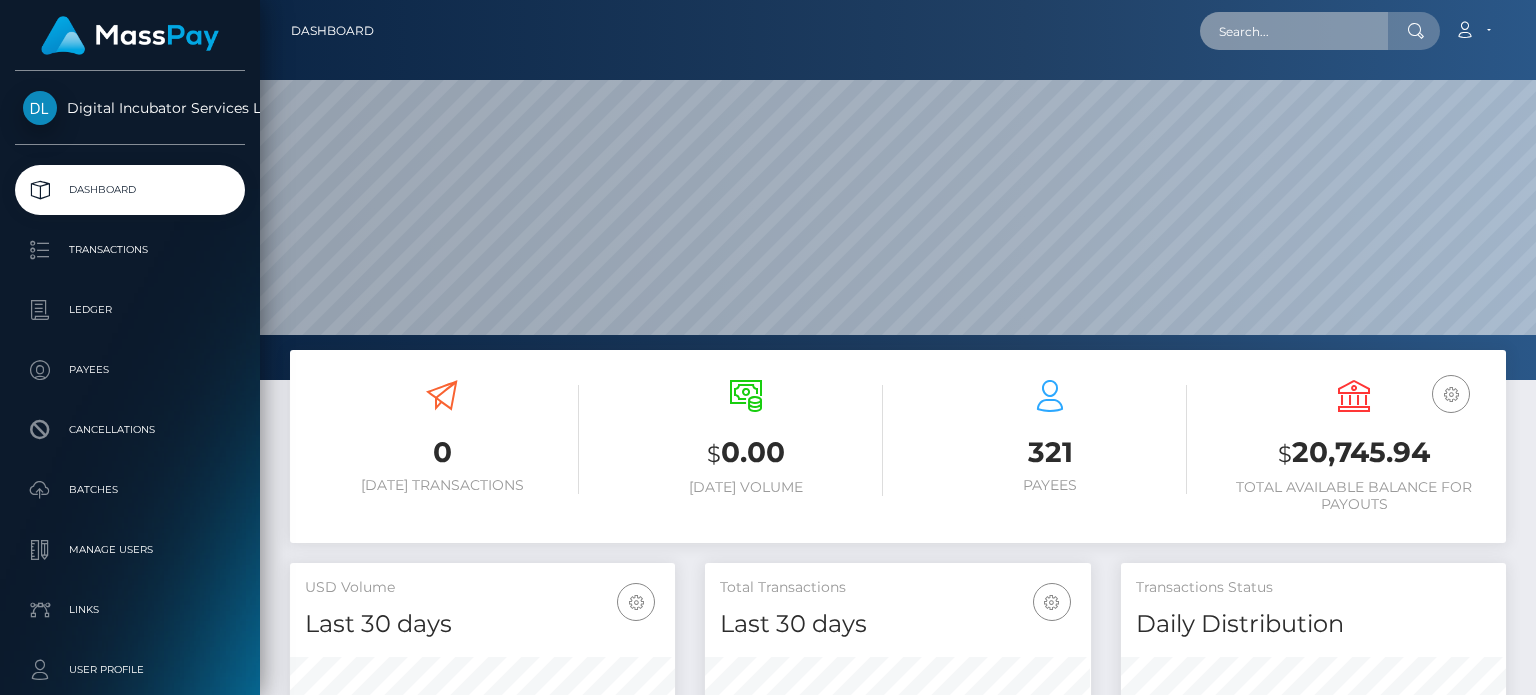click at bounding box center [1294, 31] 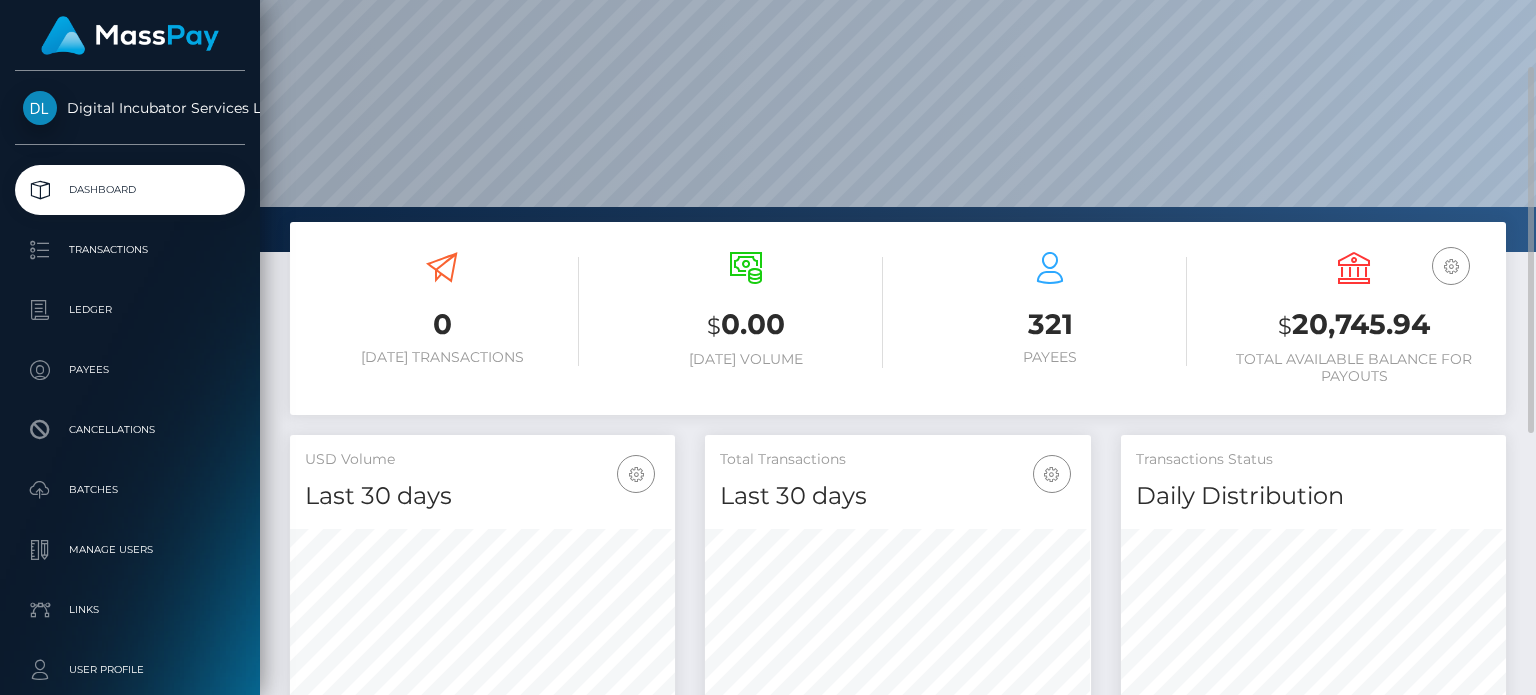 scroll, scrollTop: 0, scrollLeft: 0, axis: both 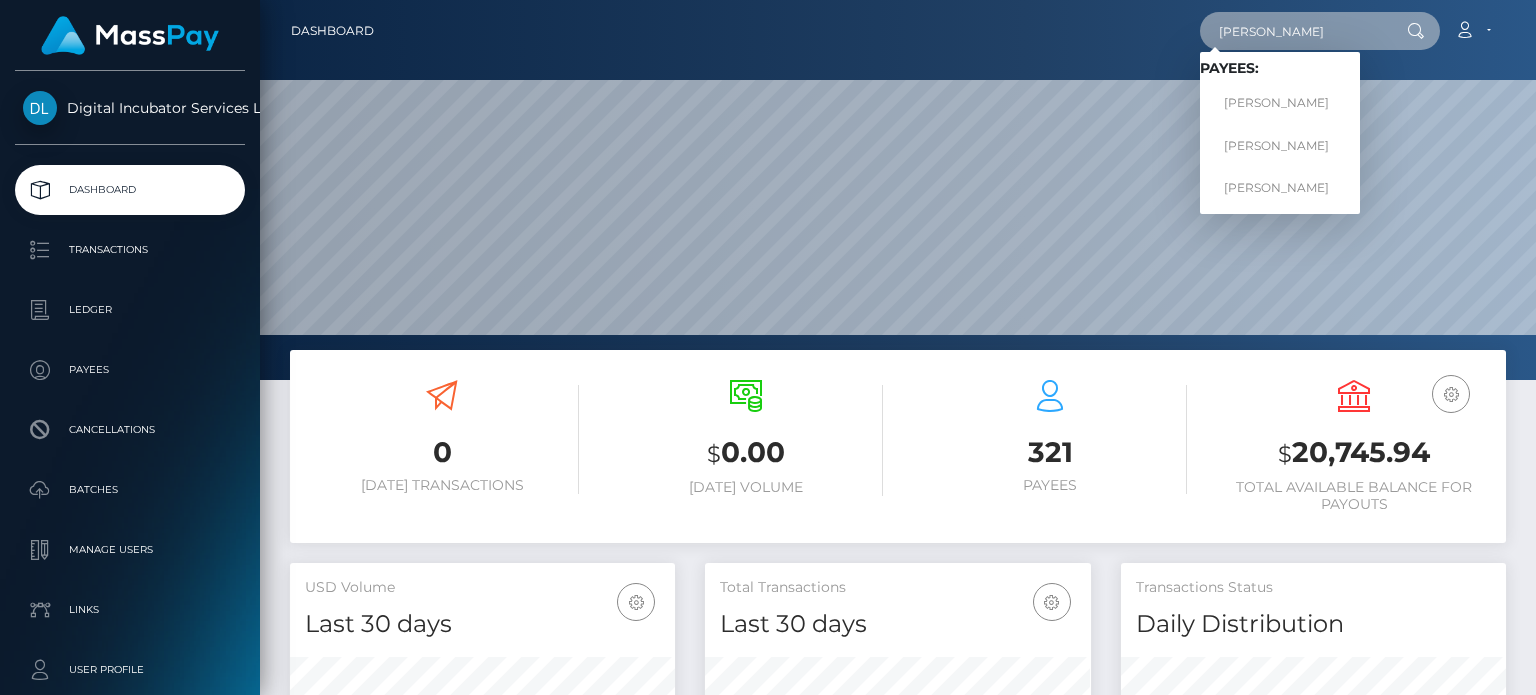 type on "[PERSON_NAME]" 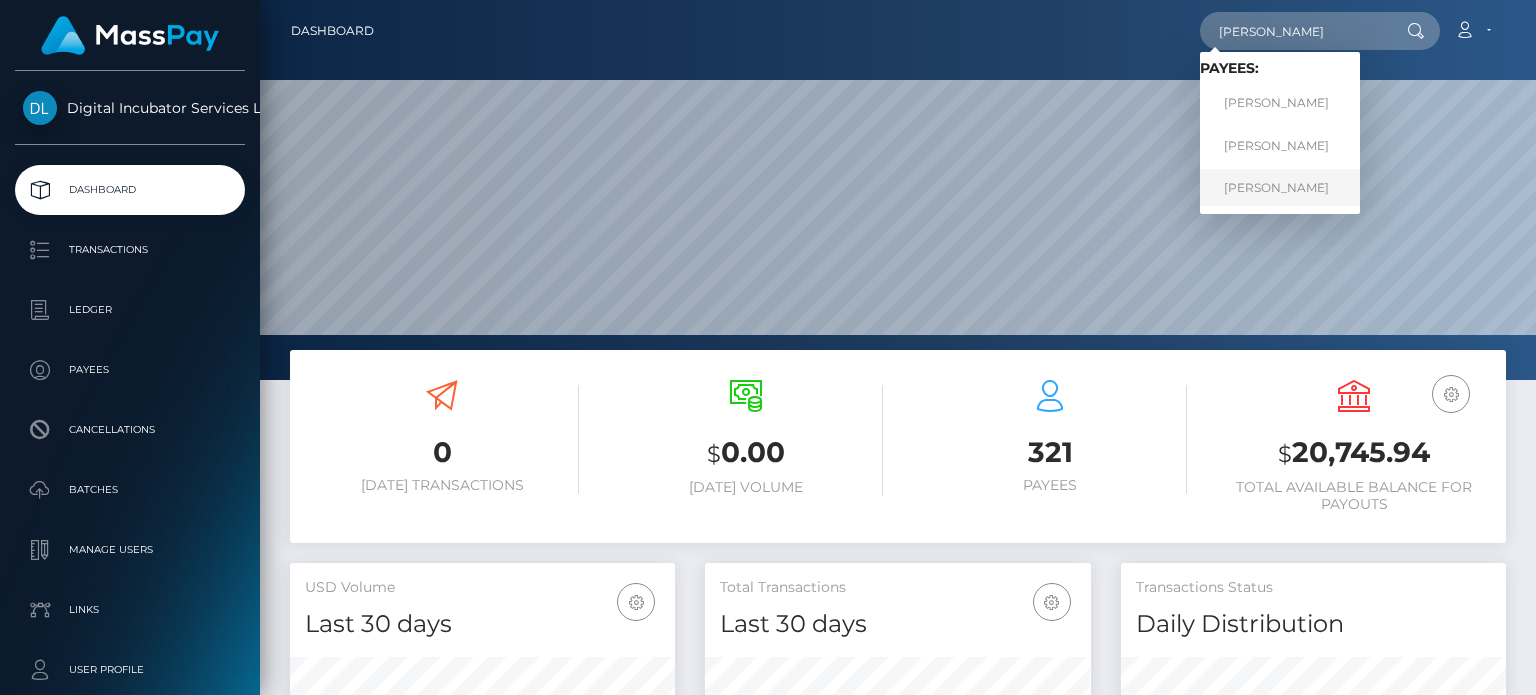 click on "[PERSON_NAME]" at bounding box center [1280, 187] 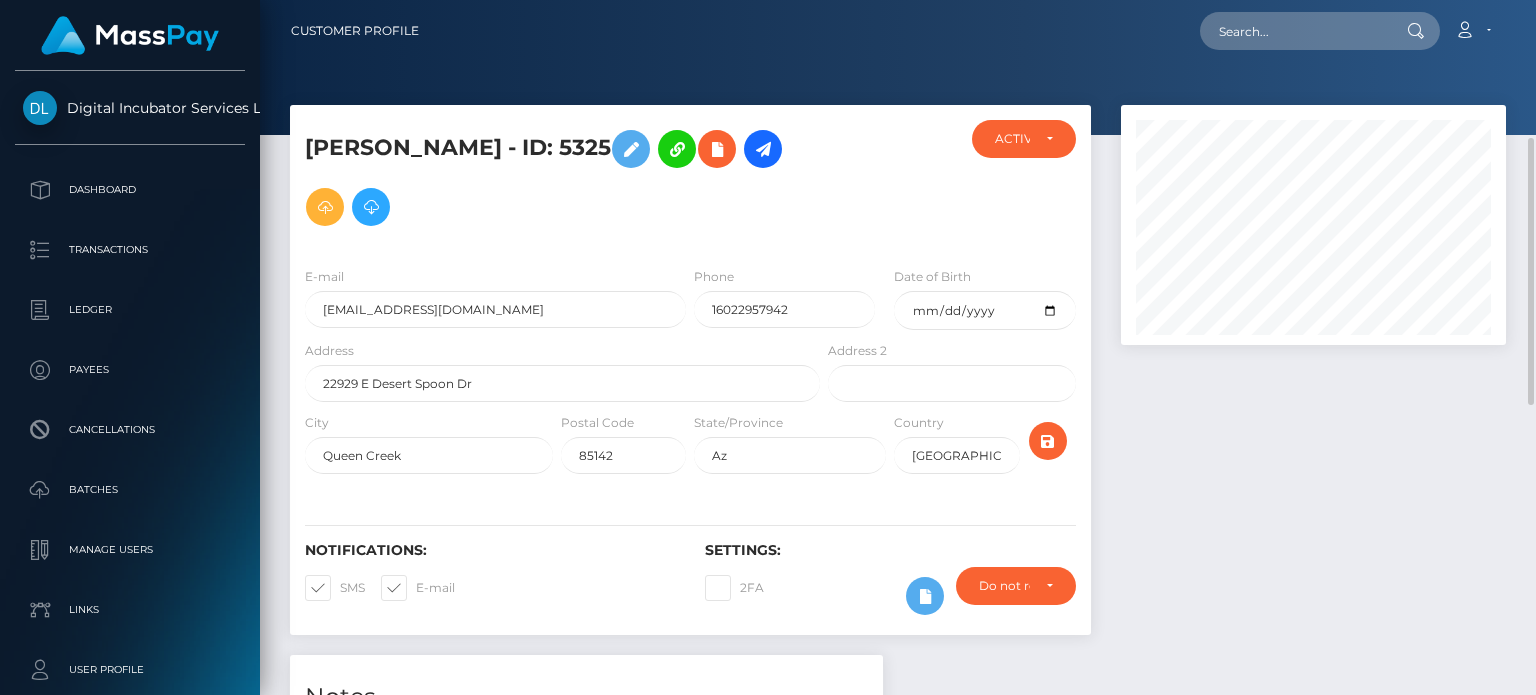 scroll, scrollTop: 0, scrollLeft: 0, axis: both 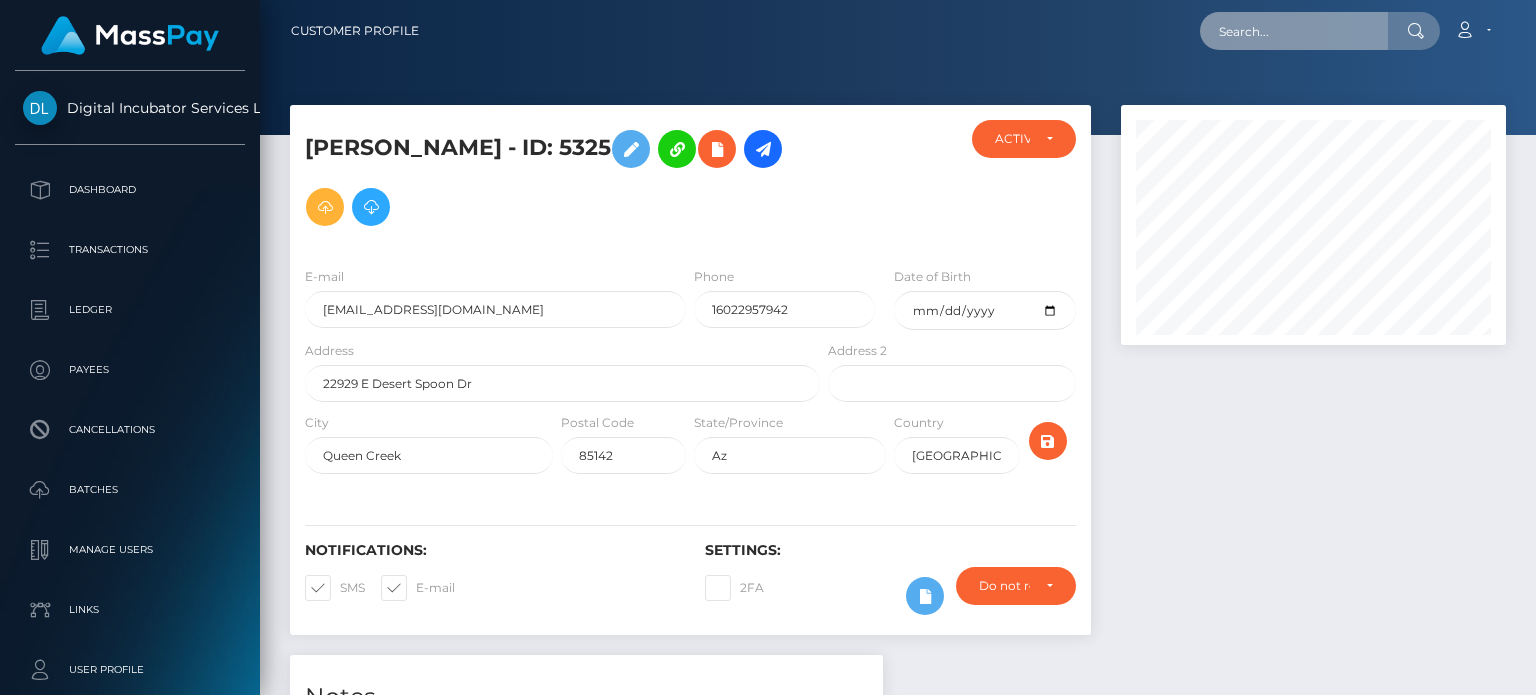 click at bounding box center (1294, 31) 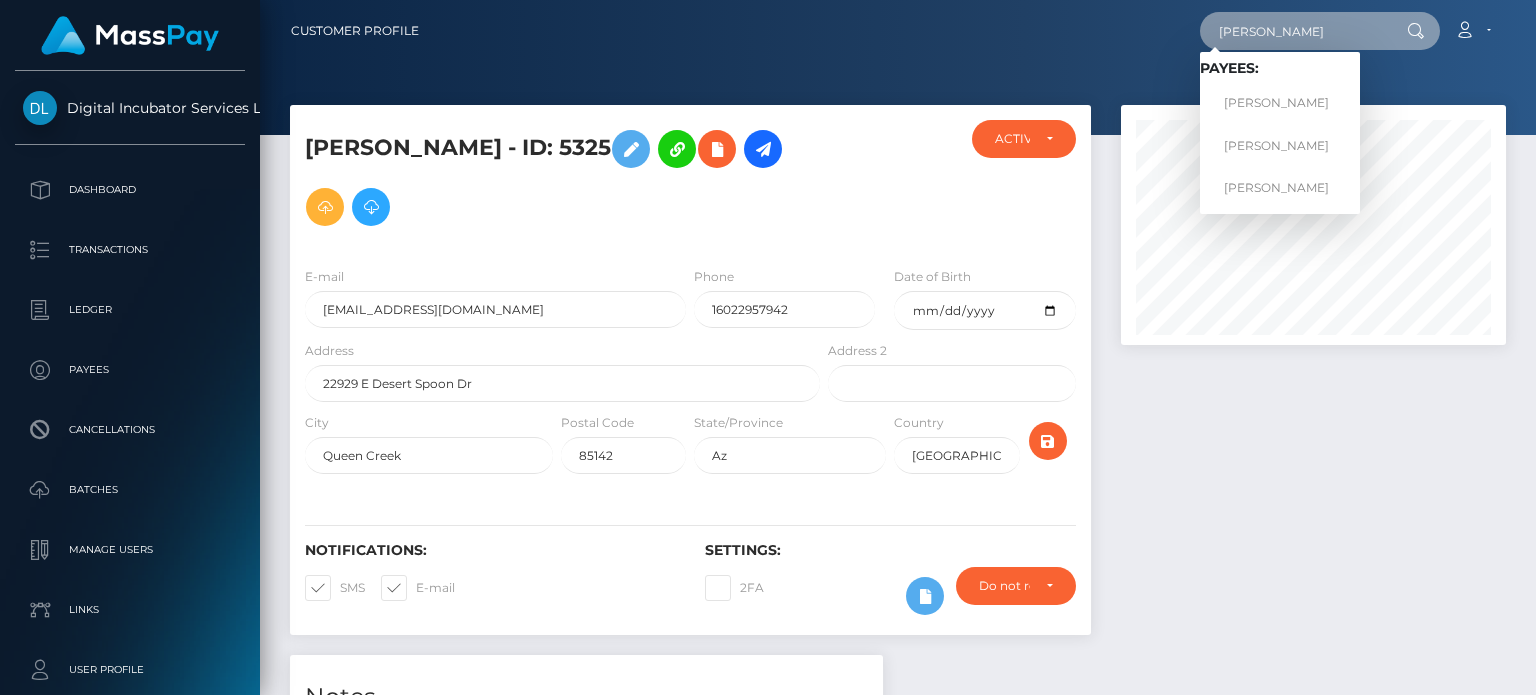 type on "[PERSON_NAME]" 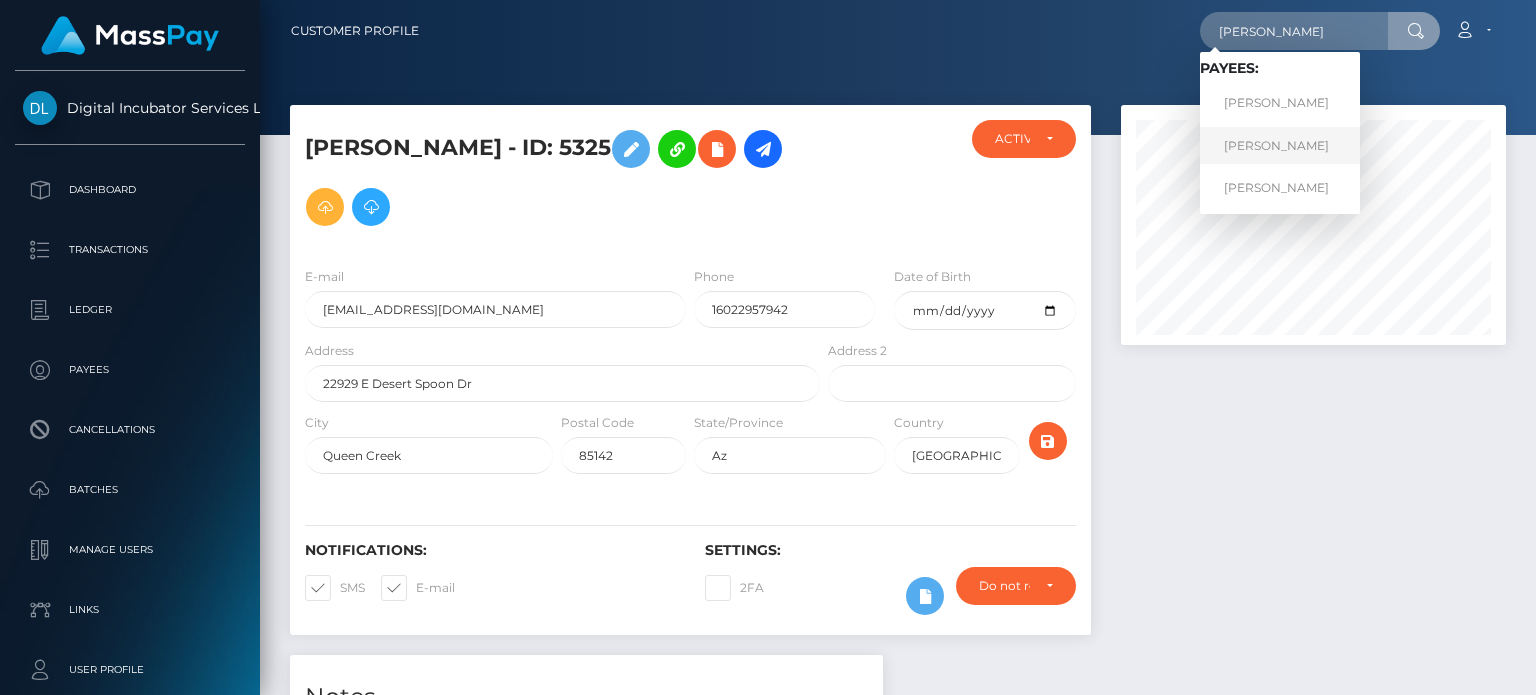 click on "[PERSON_NAME]" at bounding box center [1280, 145] 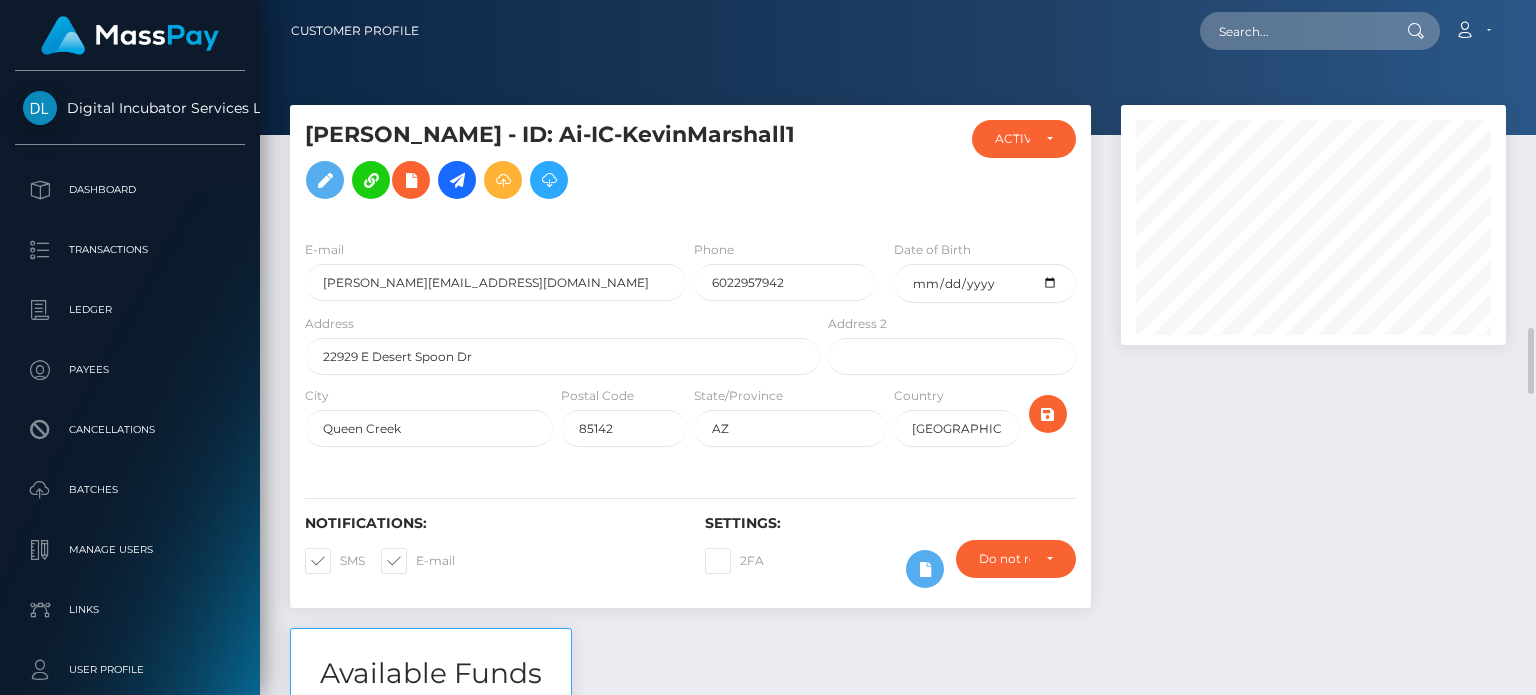 scroll, scrollTop: 0, scrollLeft: 0, axis: both 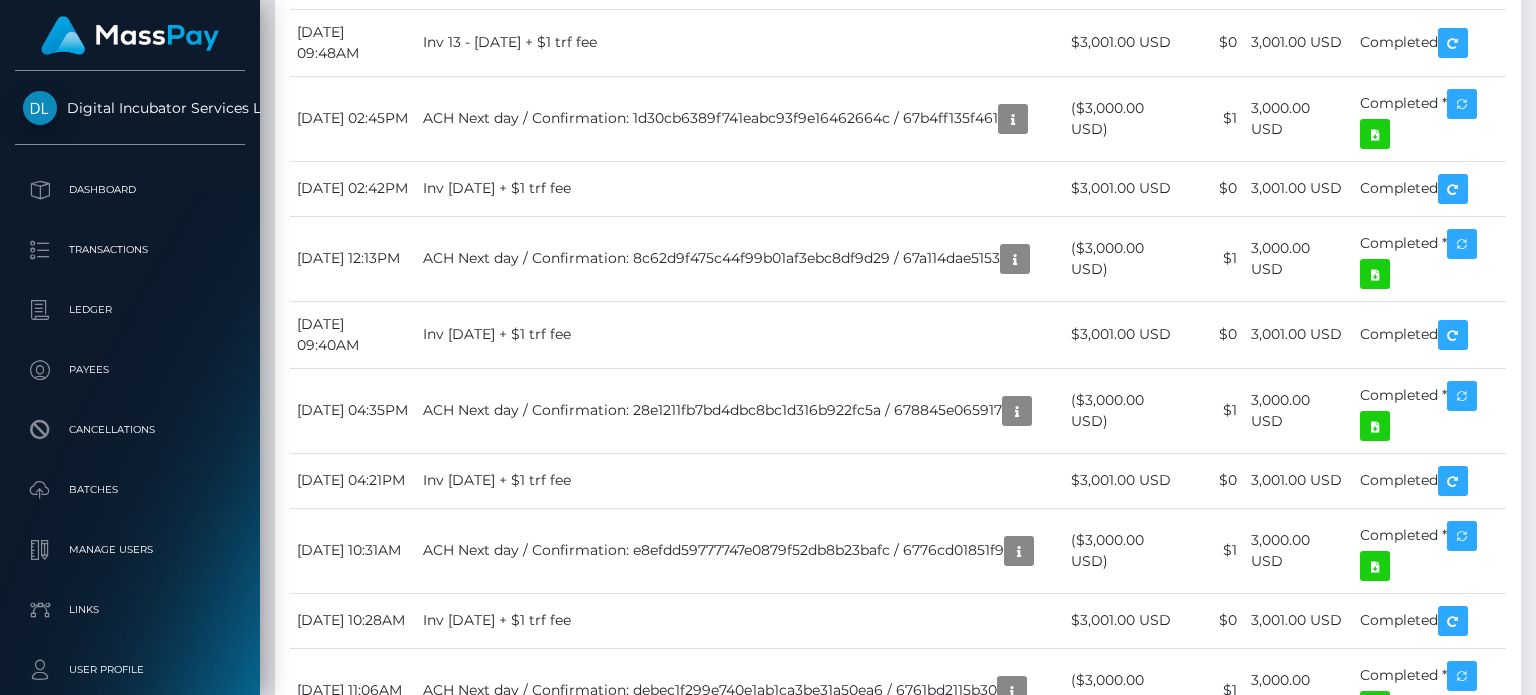 drag, startPoint x: 716, startPoint y: 251, endPoint x: 480, endPoint y: 259, distance: 236.13556 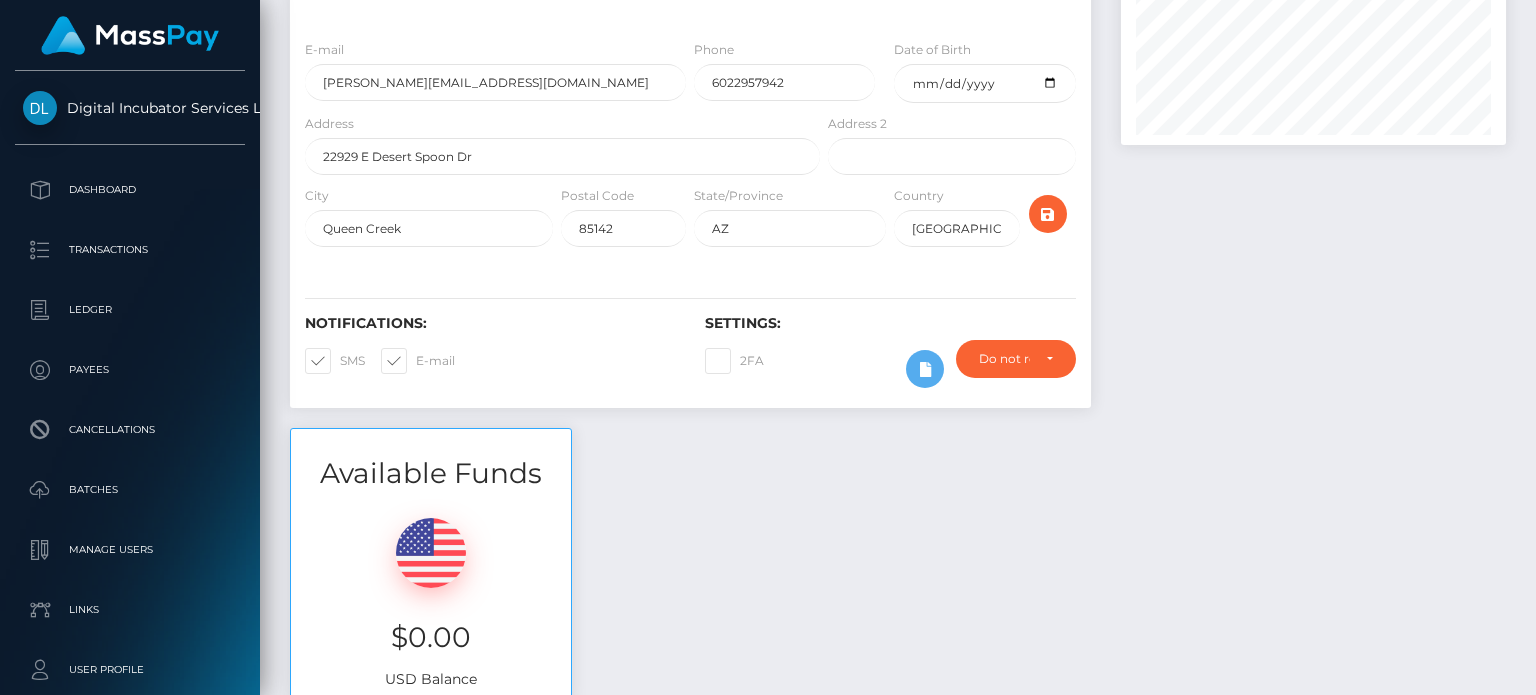 scroll, scrollTop: 0, scrollLeft: 0, axis: both 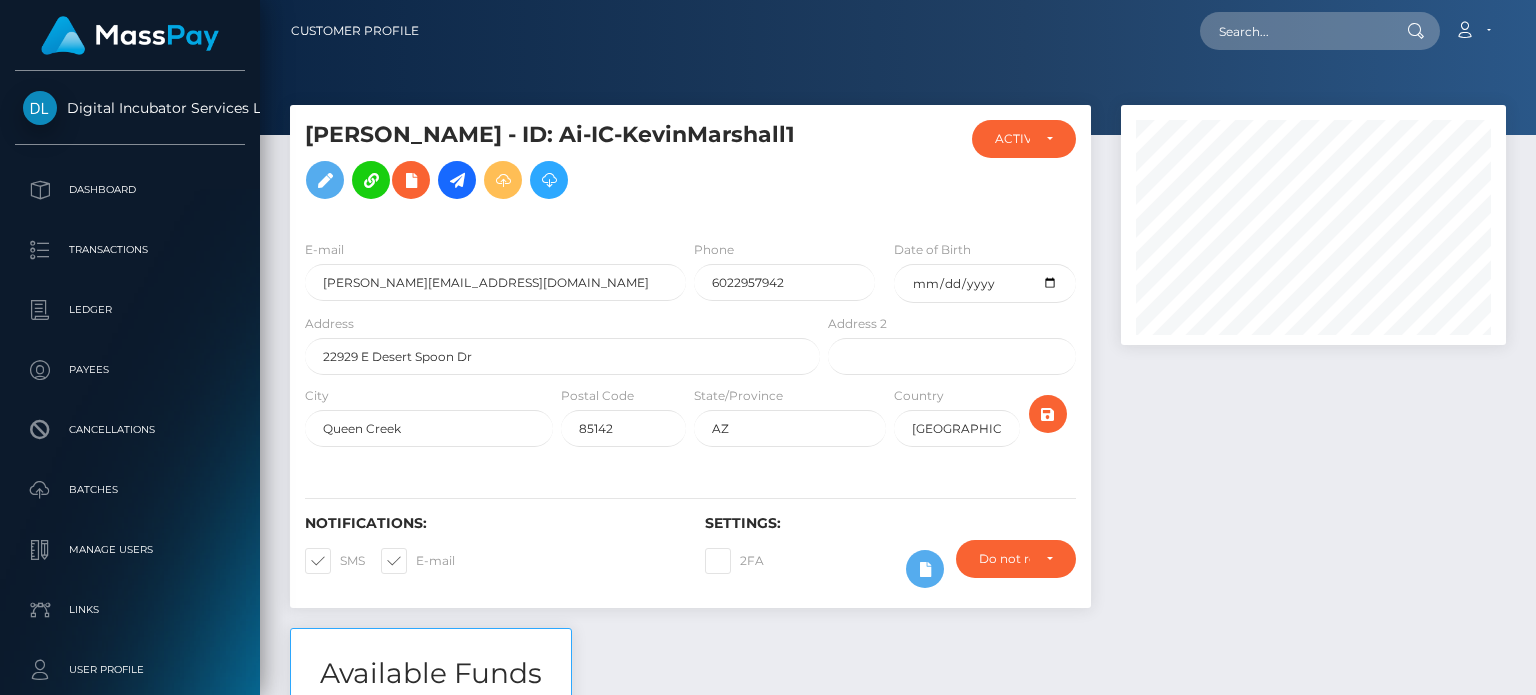 click at bounding box center [503, 180] 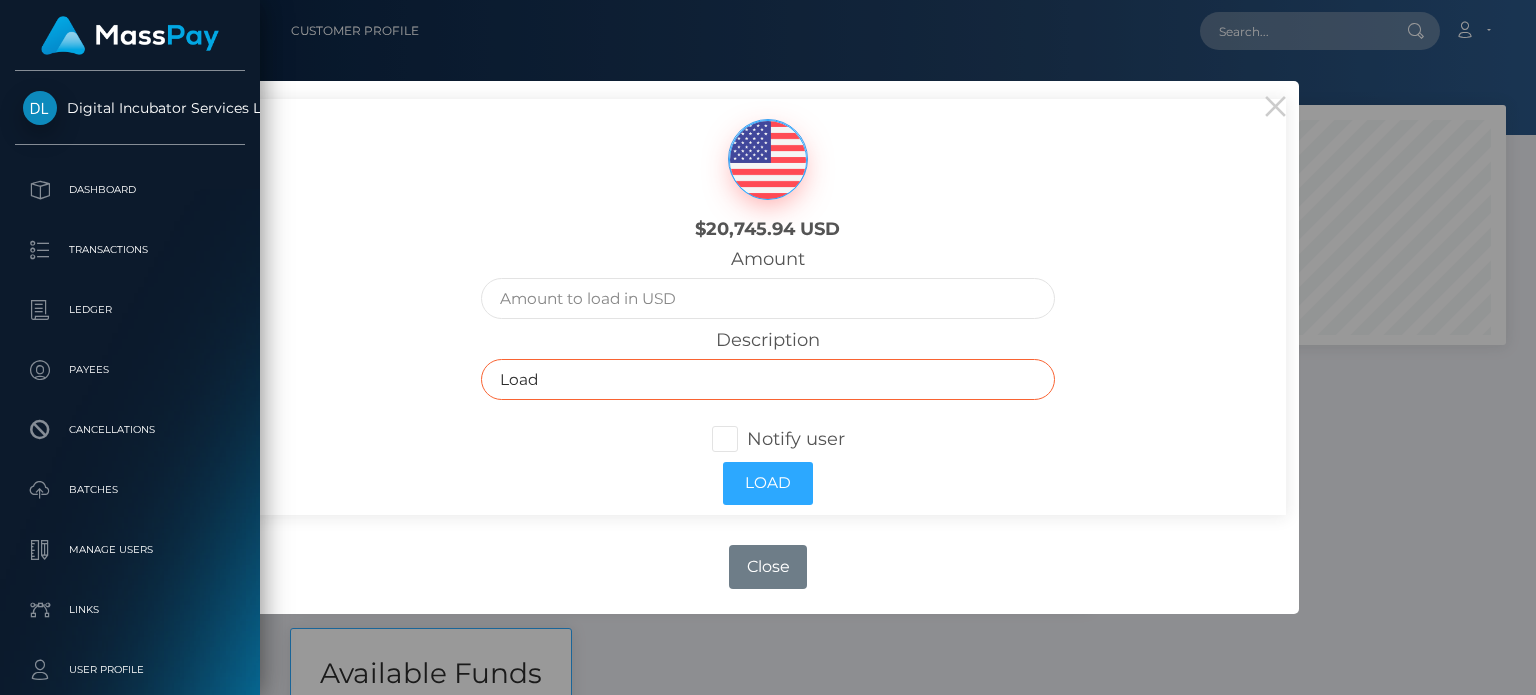 click on "Load" at bounding box center (768, 379) 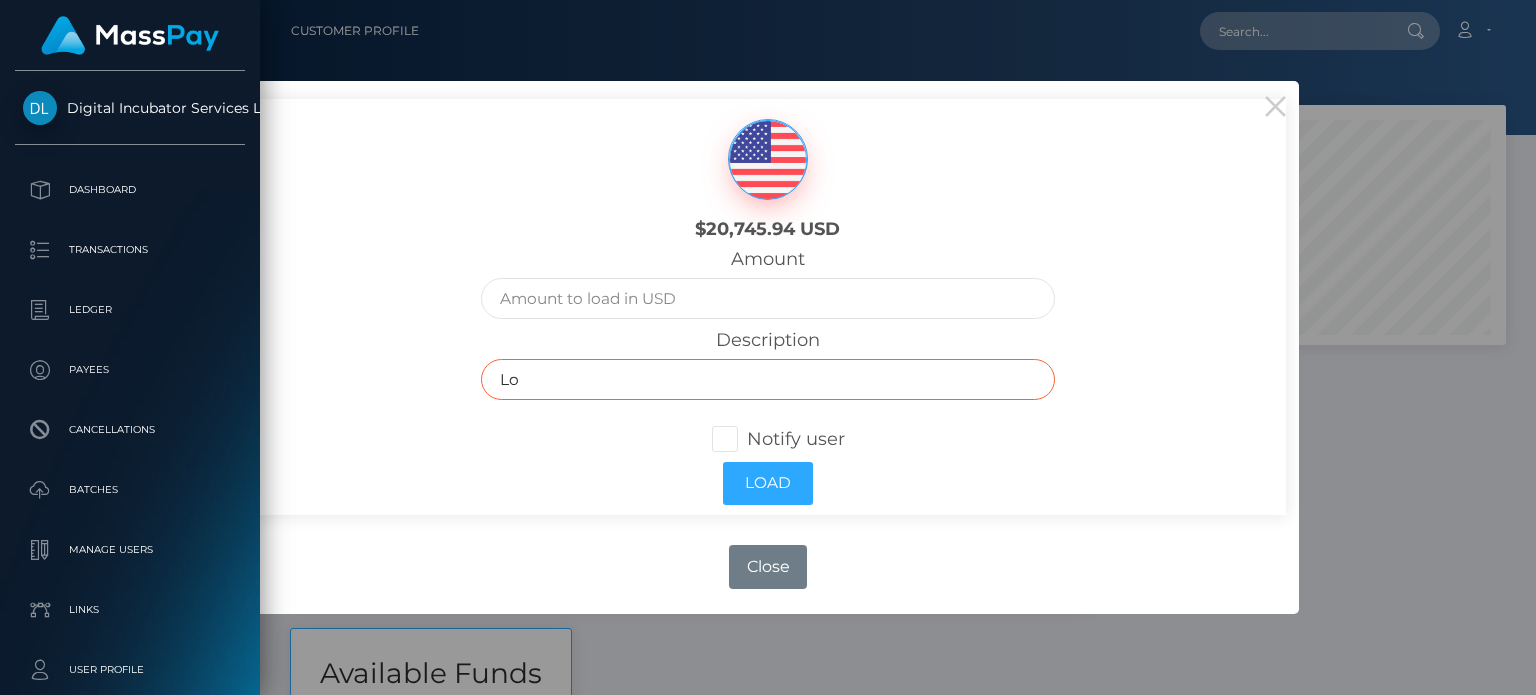 type on "L" 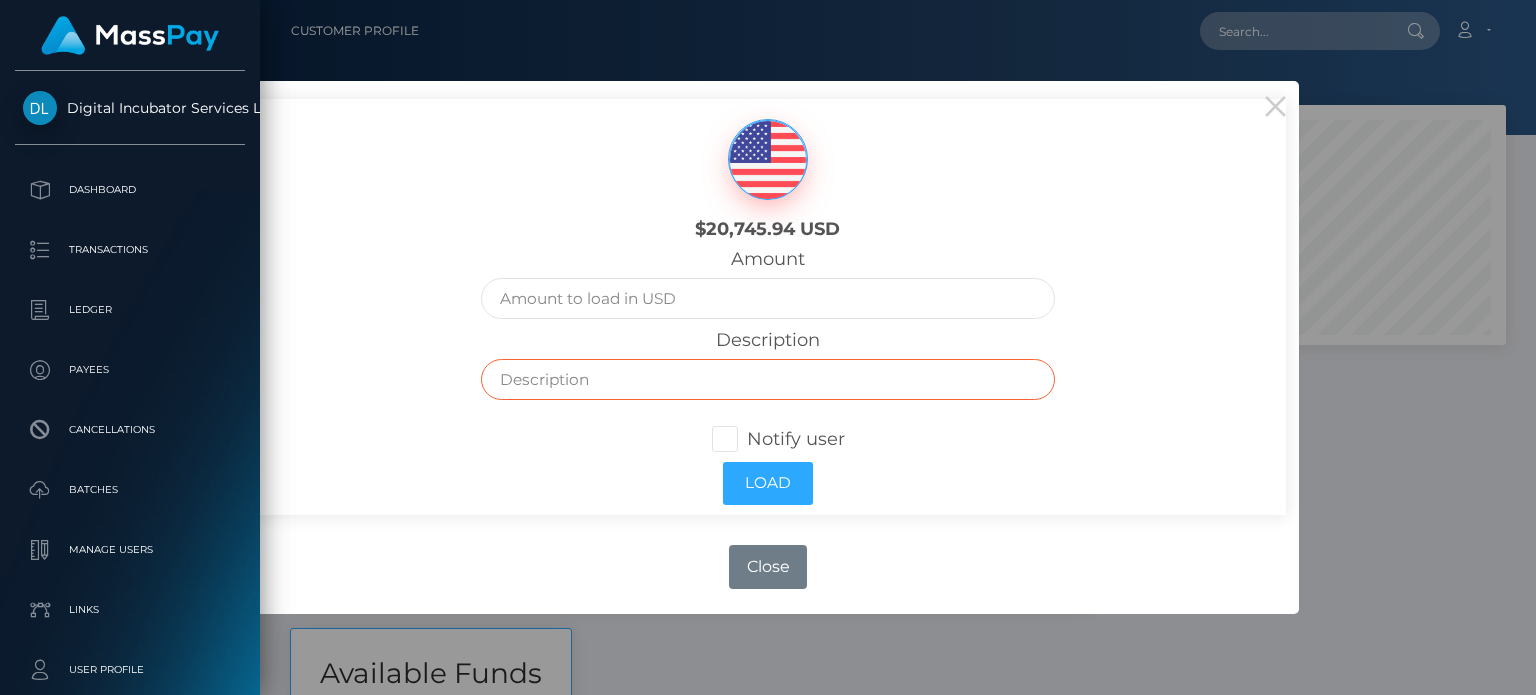 paste on "Inv 19 June 15- 30/2025+ $1 trf fee" 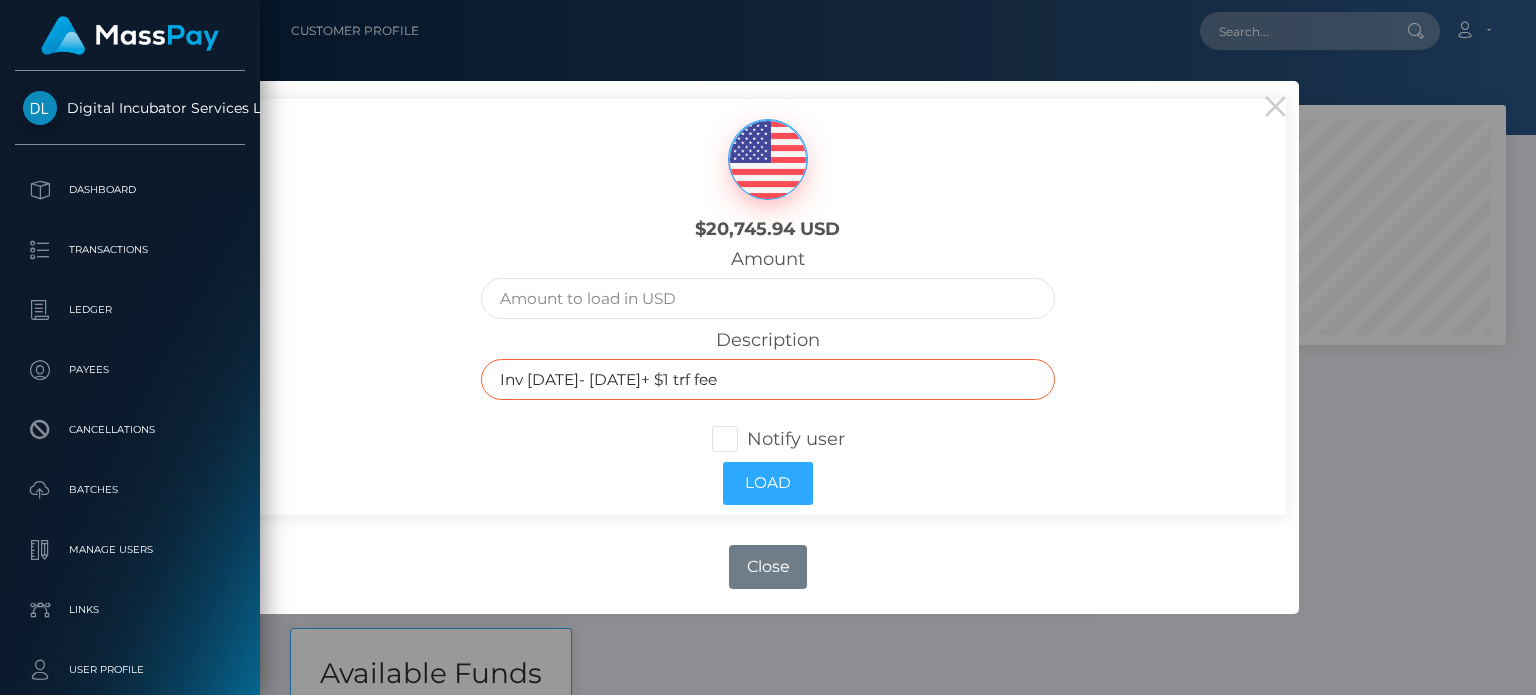 click on "Inv 19 June 15- 30/2025+ $1 trf fee" at bounding box center (768, 379) 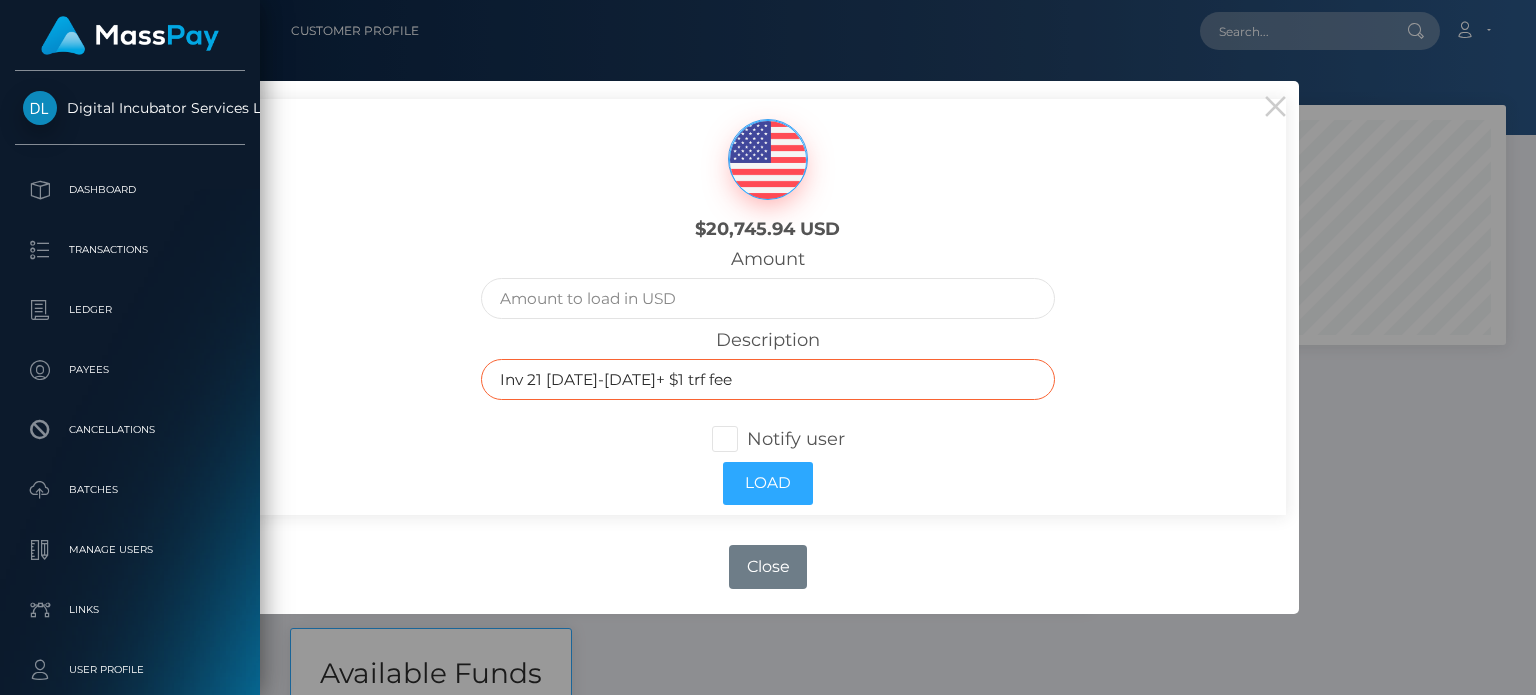 type on "Inv 21 July 1-july 15/2025+ $1 trf fee" 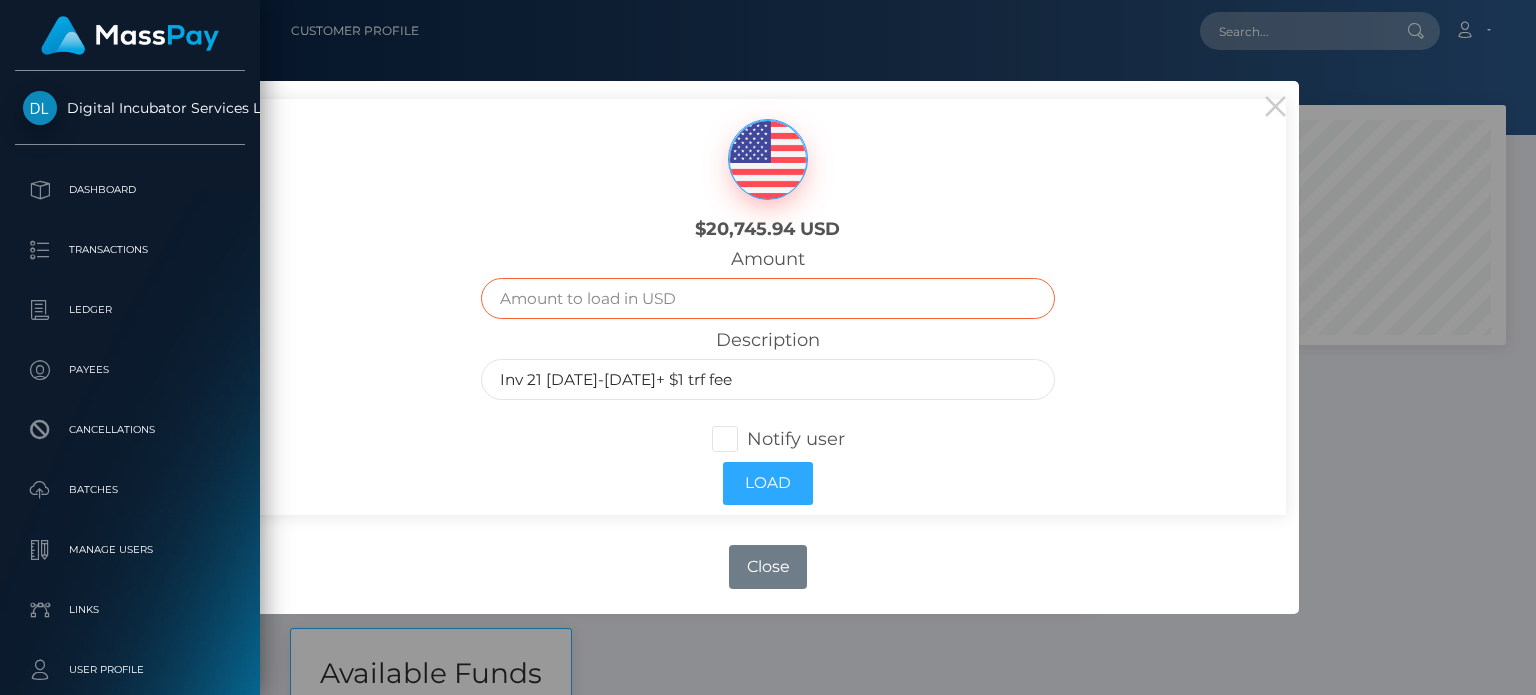 click at bounding box center [768, 298] 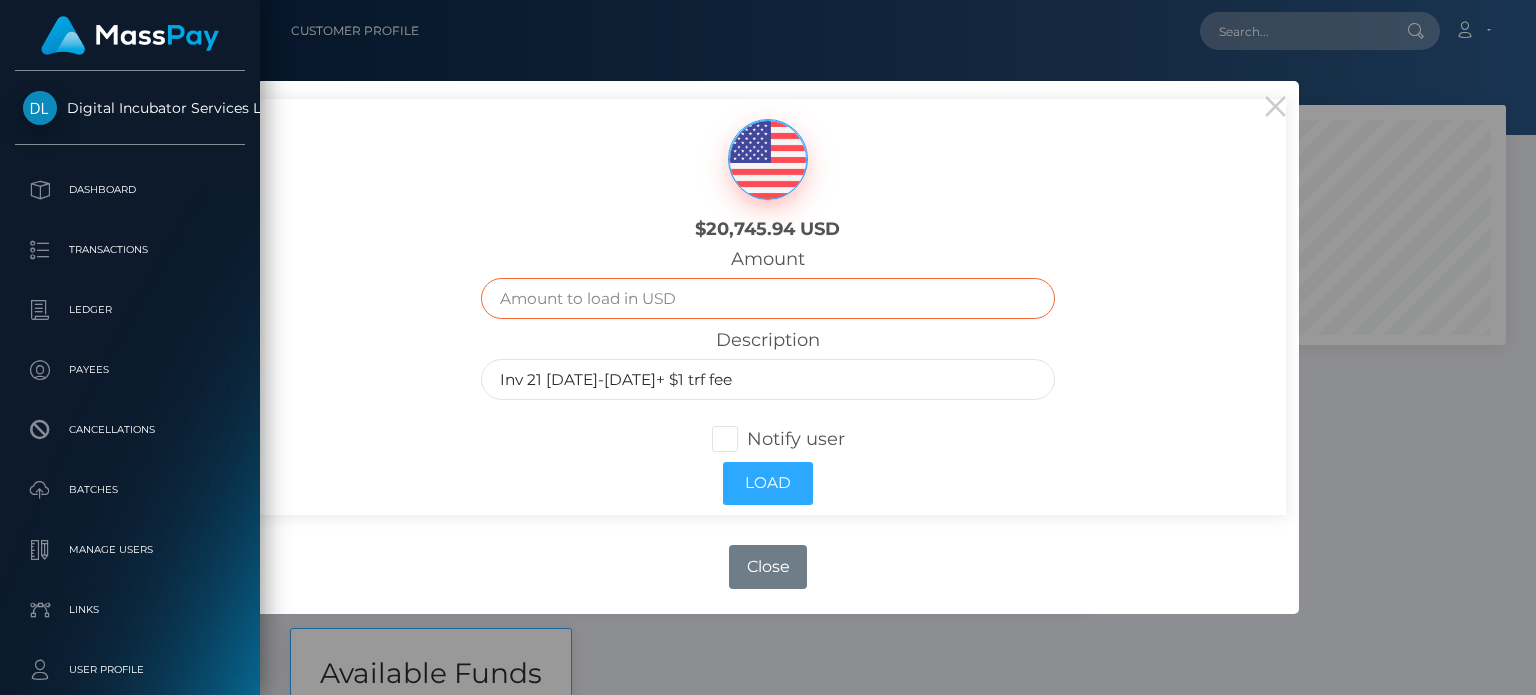 type on "1501.00" 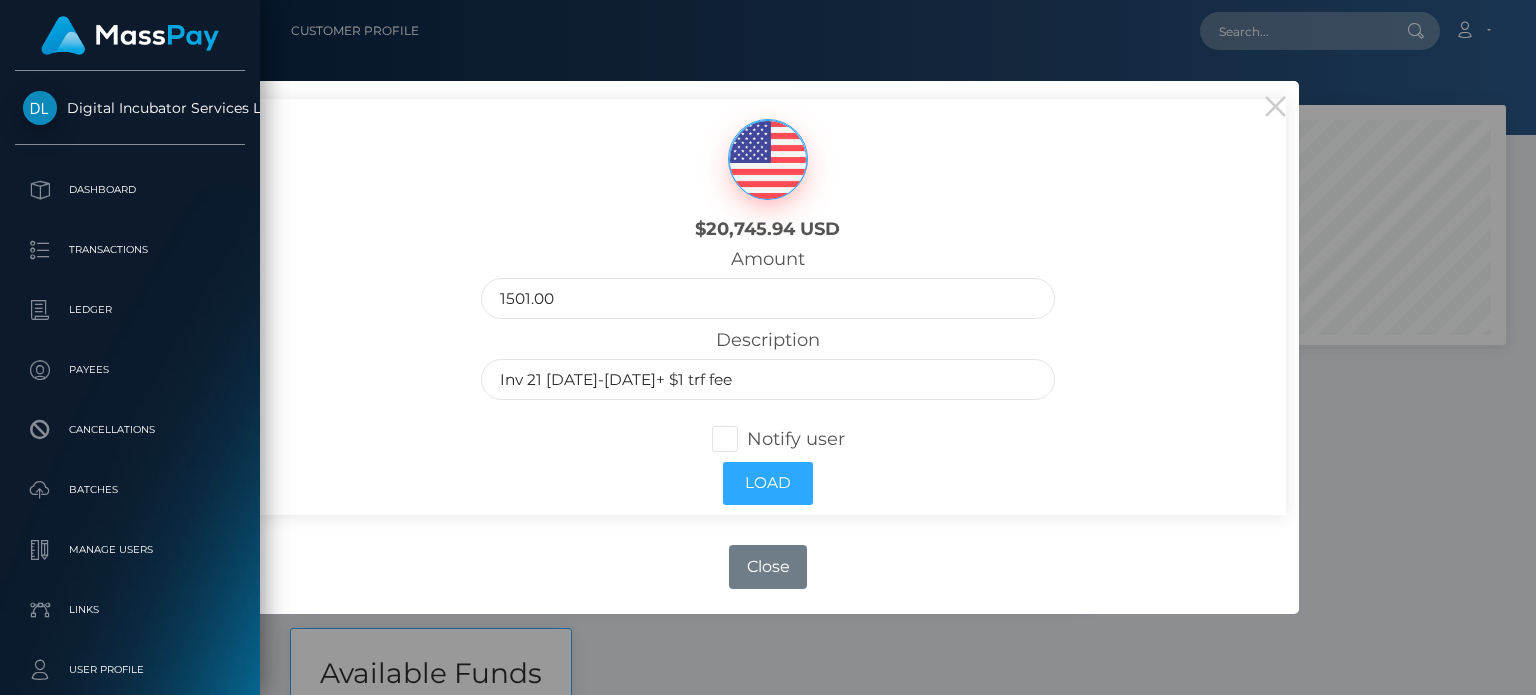 click at bounding box center [747, 439] 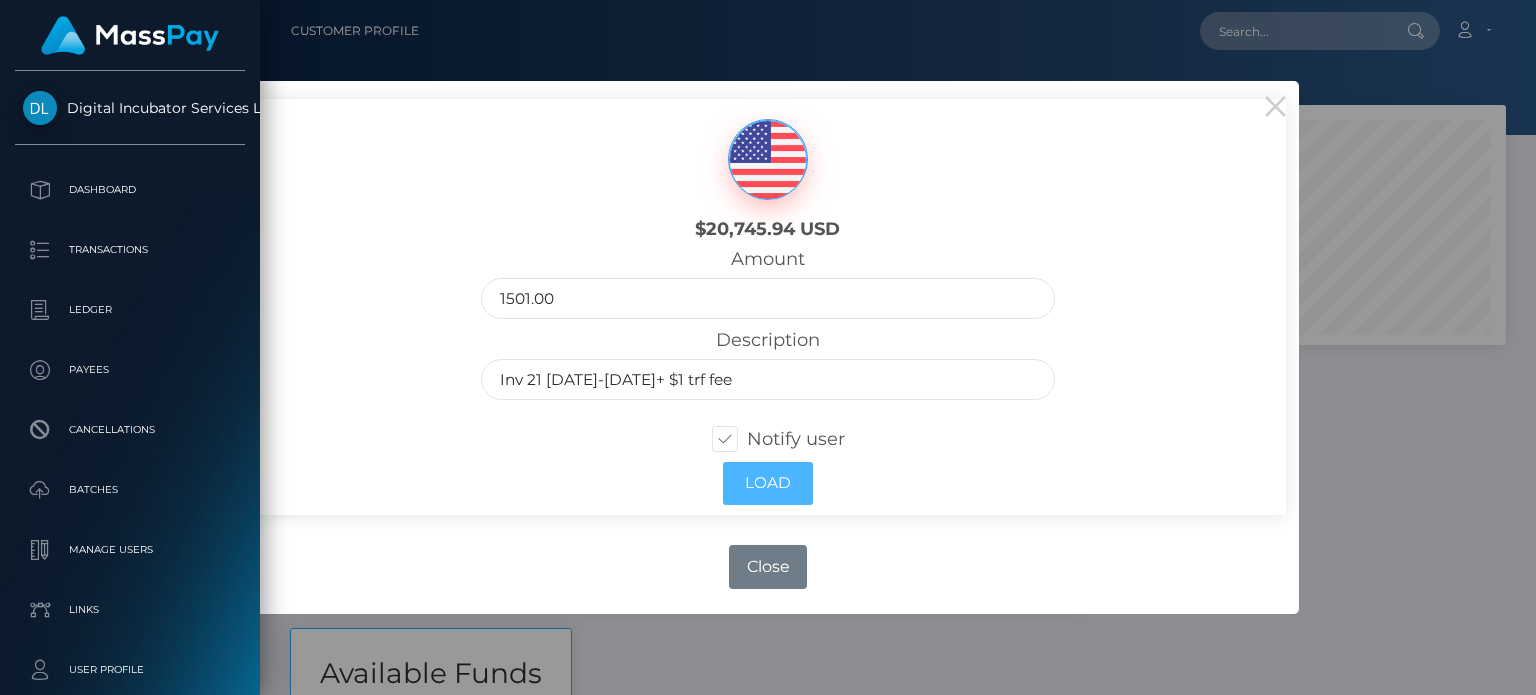 click on "Load" at bounding box center (768, 483) 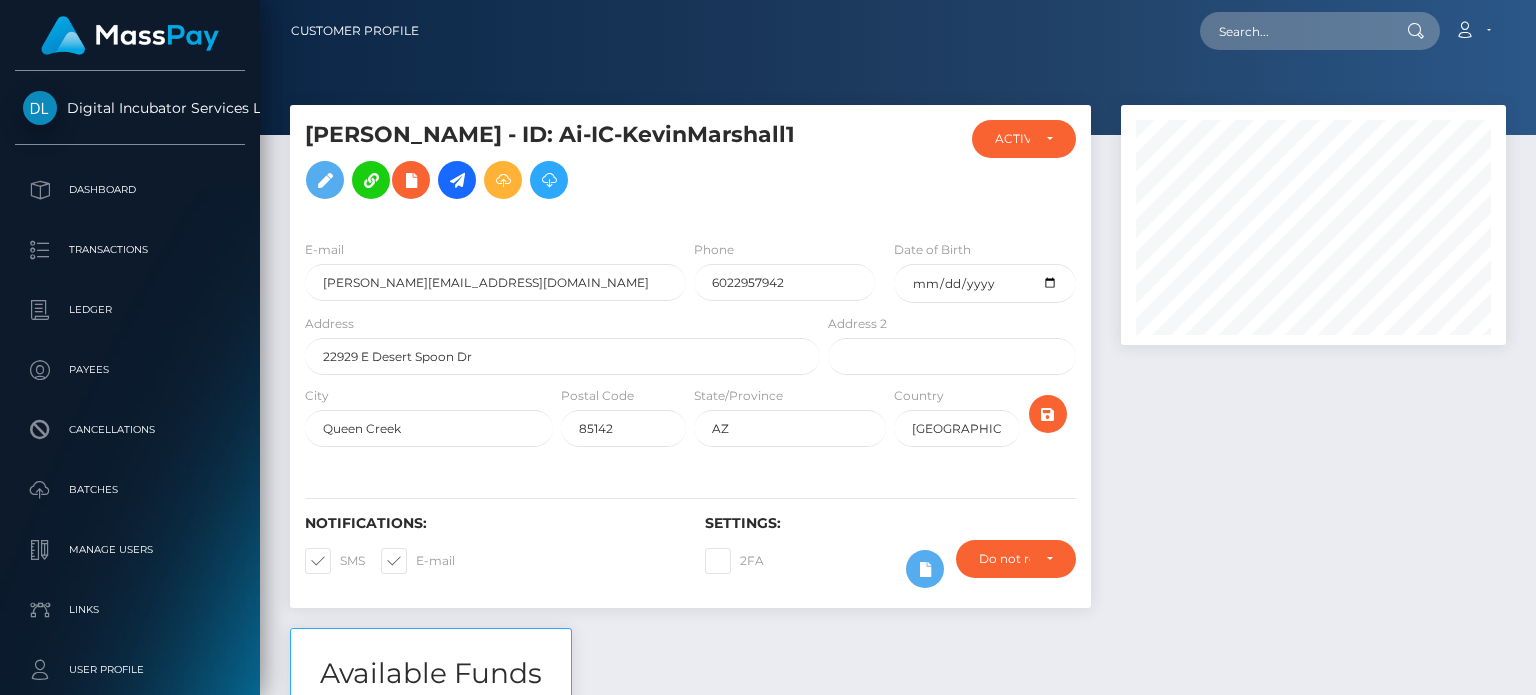 scroll, scrollTop: 0, scrollLeft: 0, axis: both 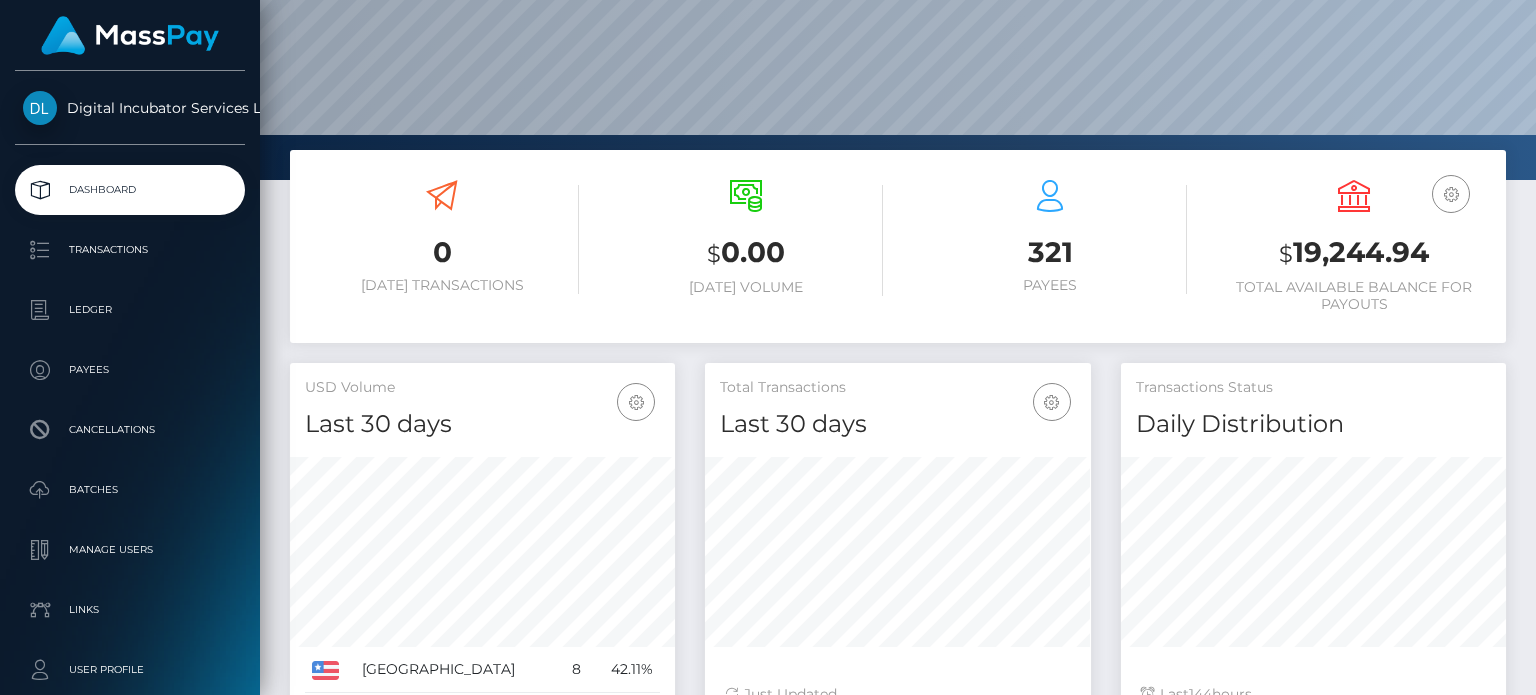 click on "Transactions" at bounding box center [130, 250] 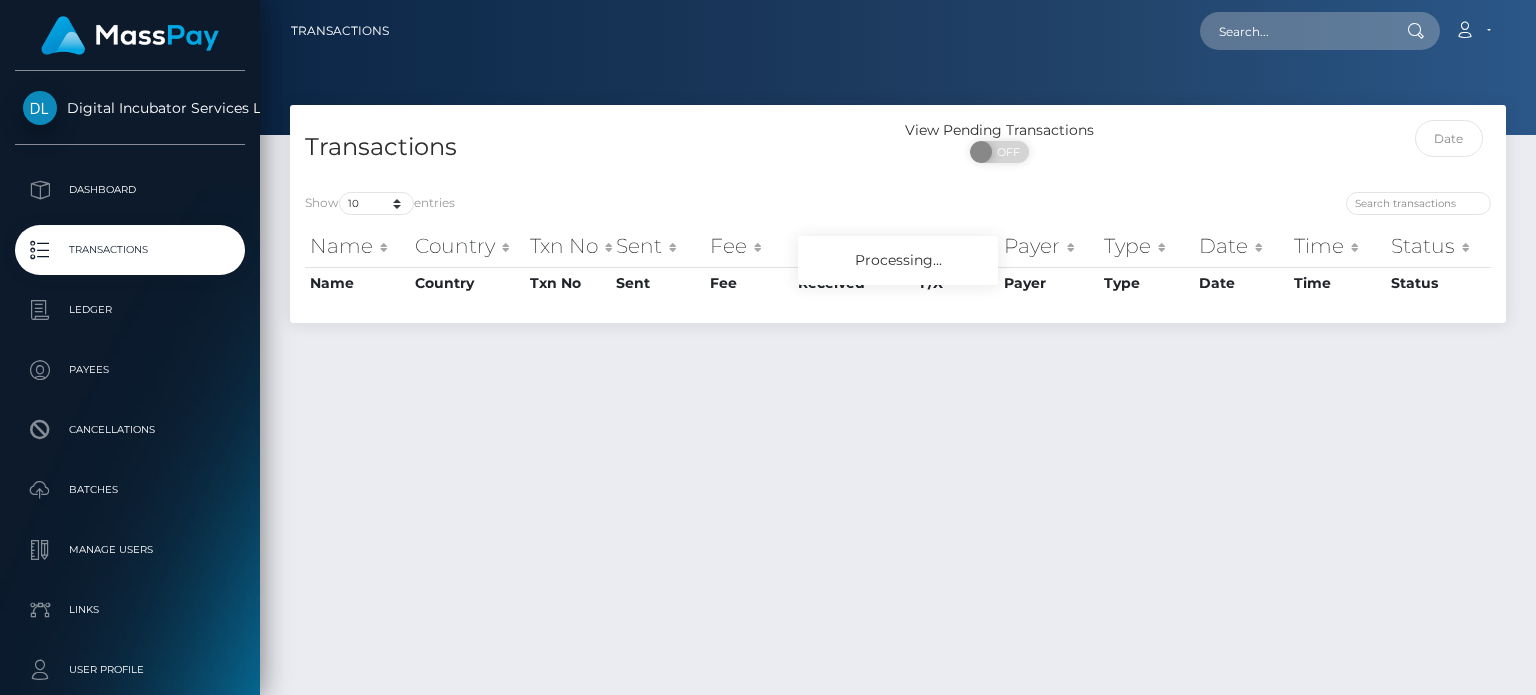 scroll, scrollTop: 0, scrollLeft: 0, axis: both 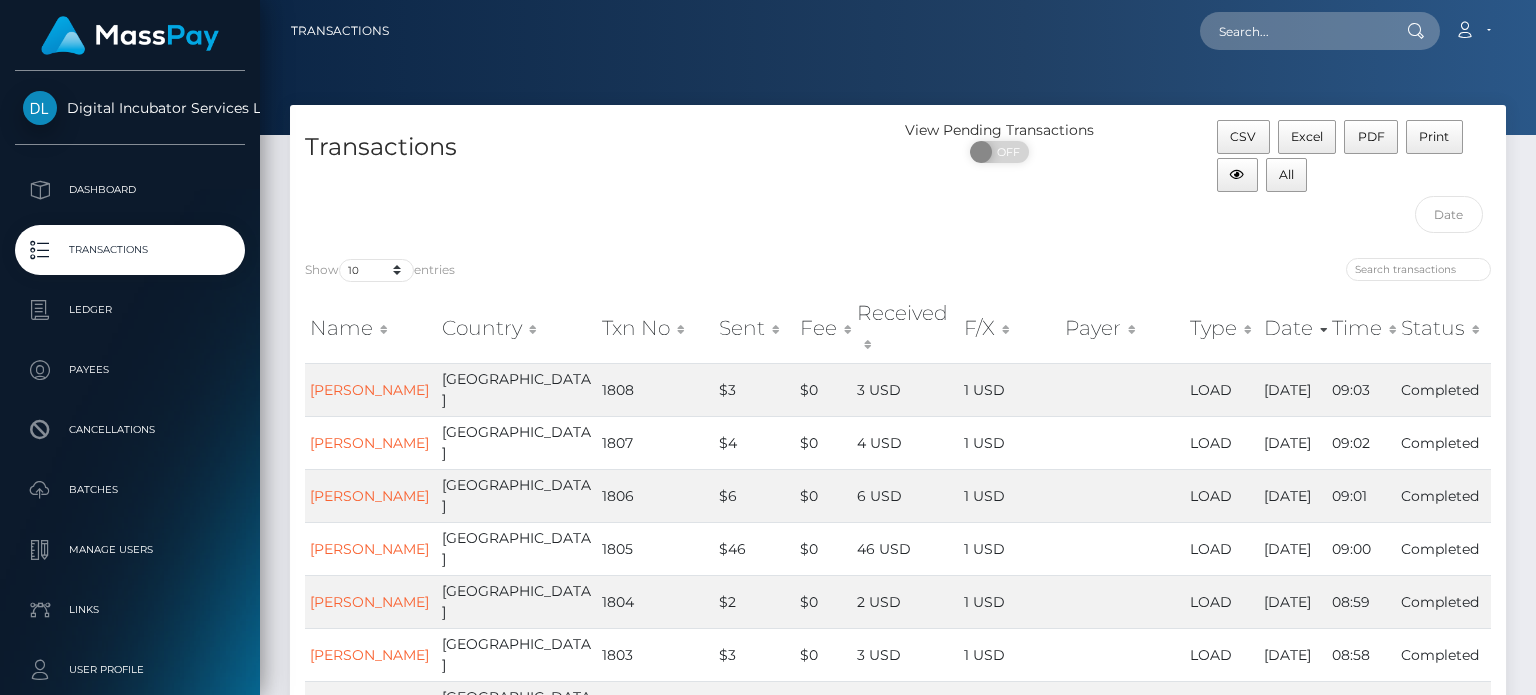 click on "Dashboard" at bounding box center [130, 190] 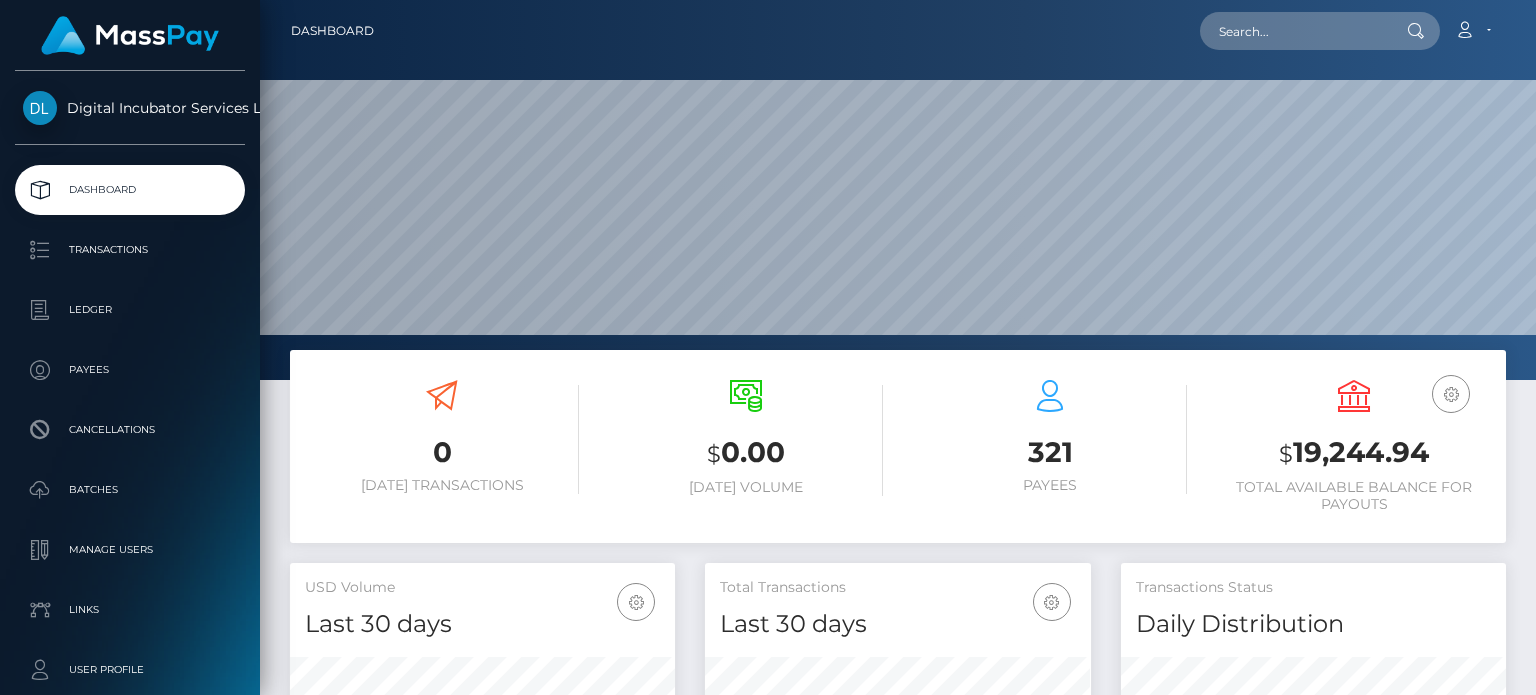 scroll, scrollTop: 0, scrollLeft: 0, axis: both 